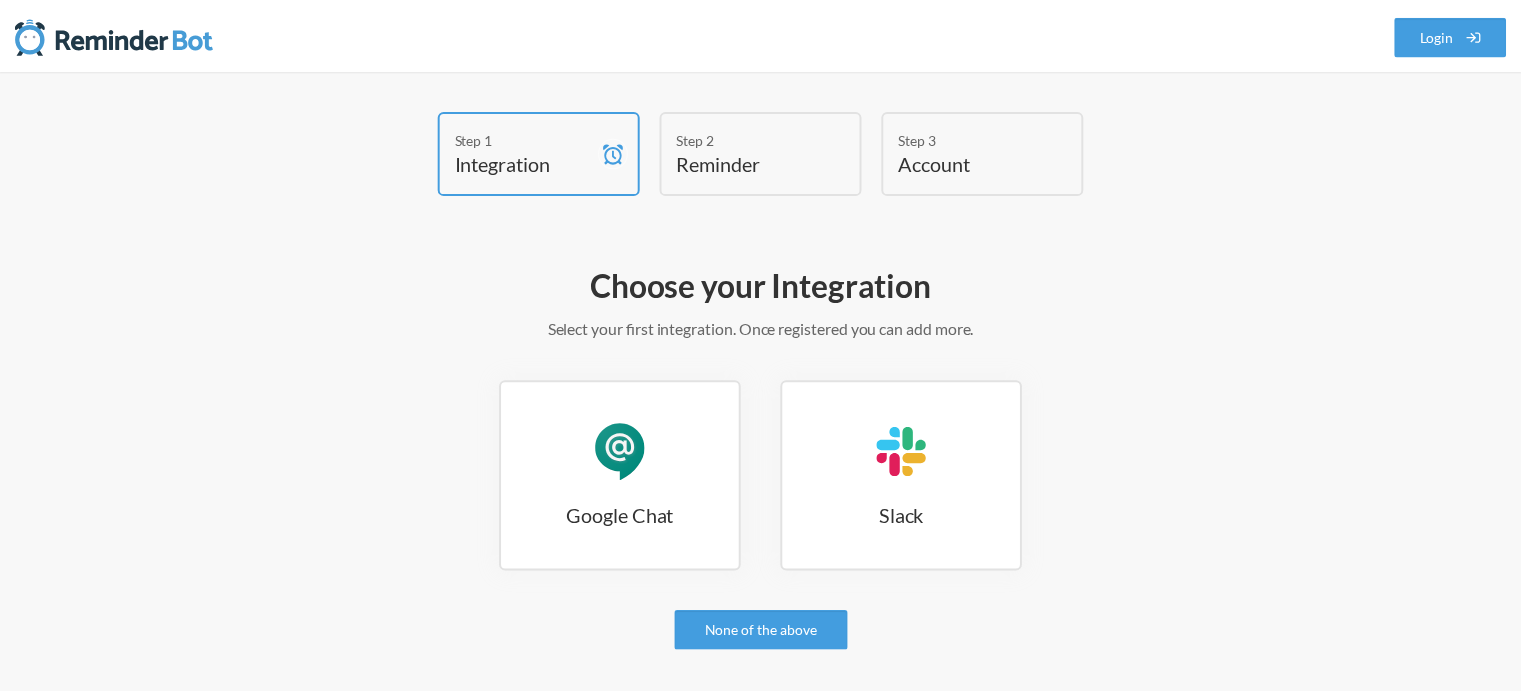 scroll, scrollTop: 0, scrollLeft: 0, axis: both 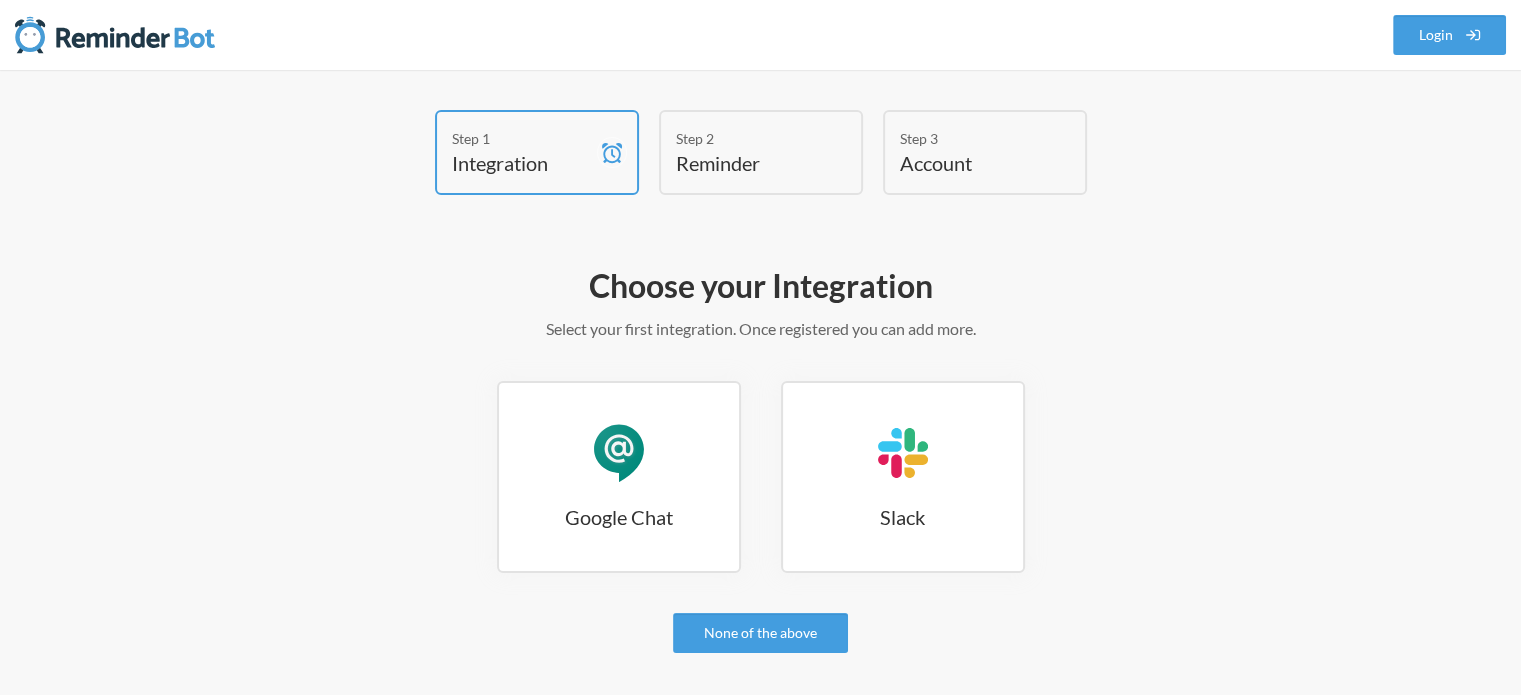 click on "Reminder" at bounding box center [746, 163] 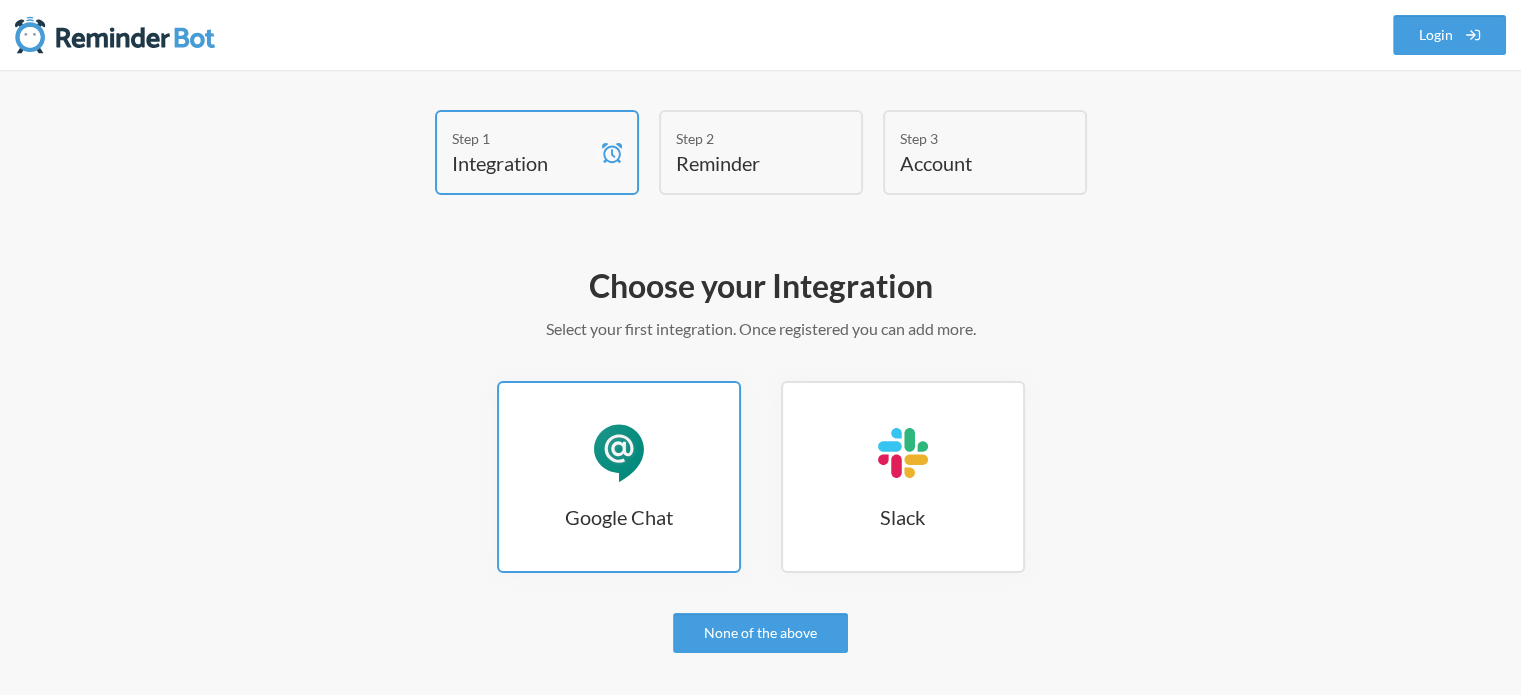 click on "Google Chat   Google Chat" at bounding box center (619, 477) 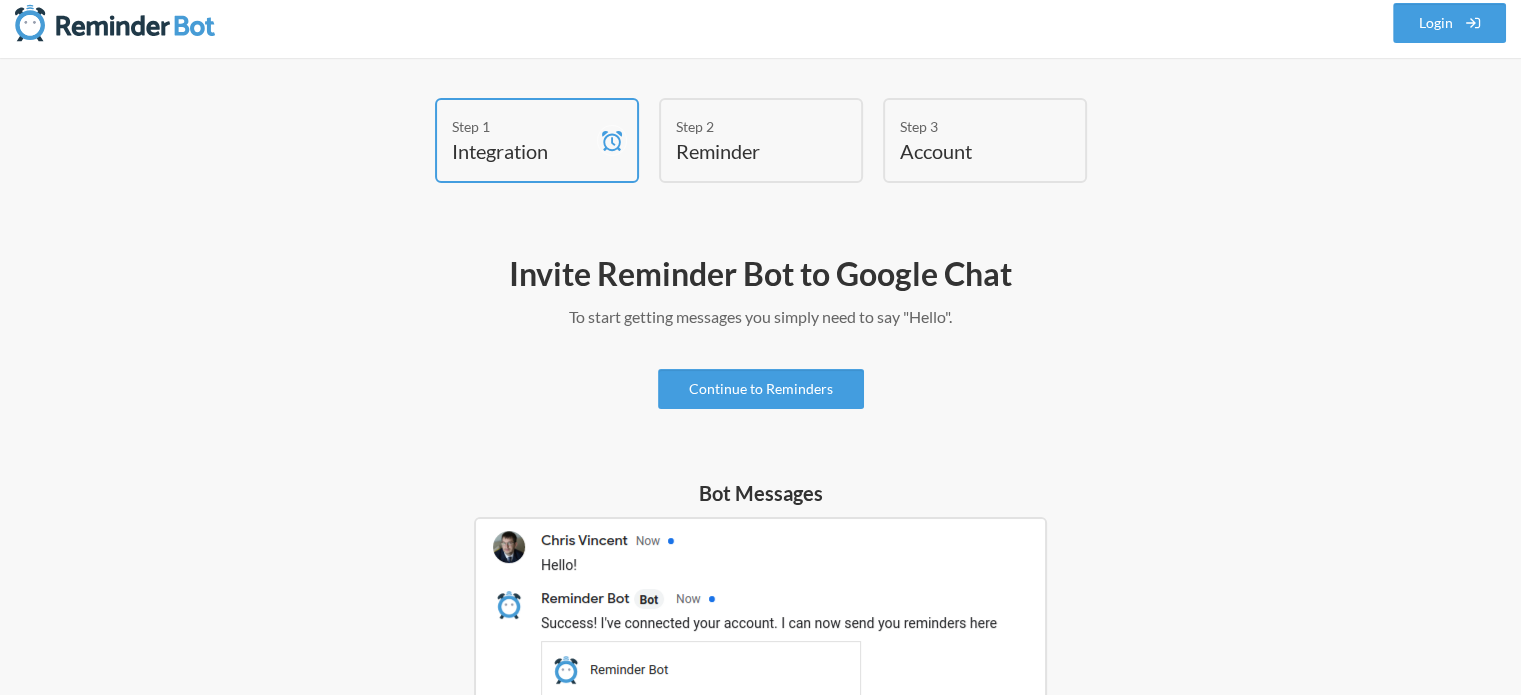 scroll, scrollTop: 0, scrollLeft: 0, axis: both 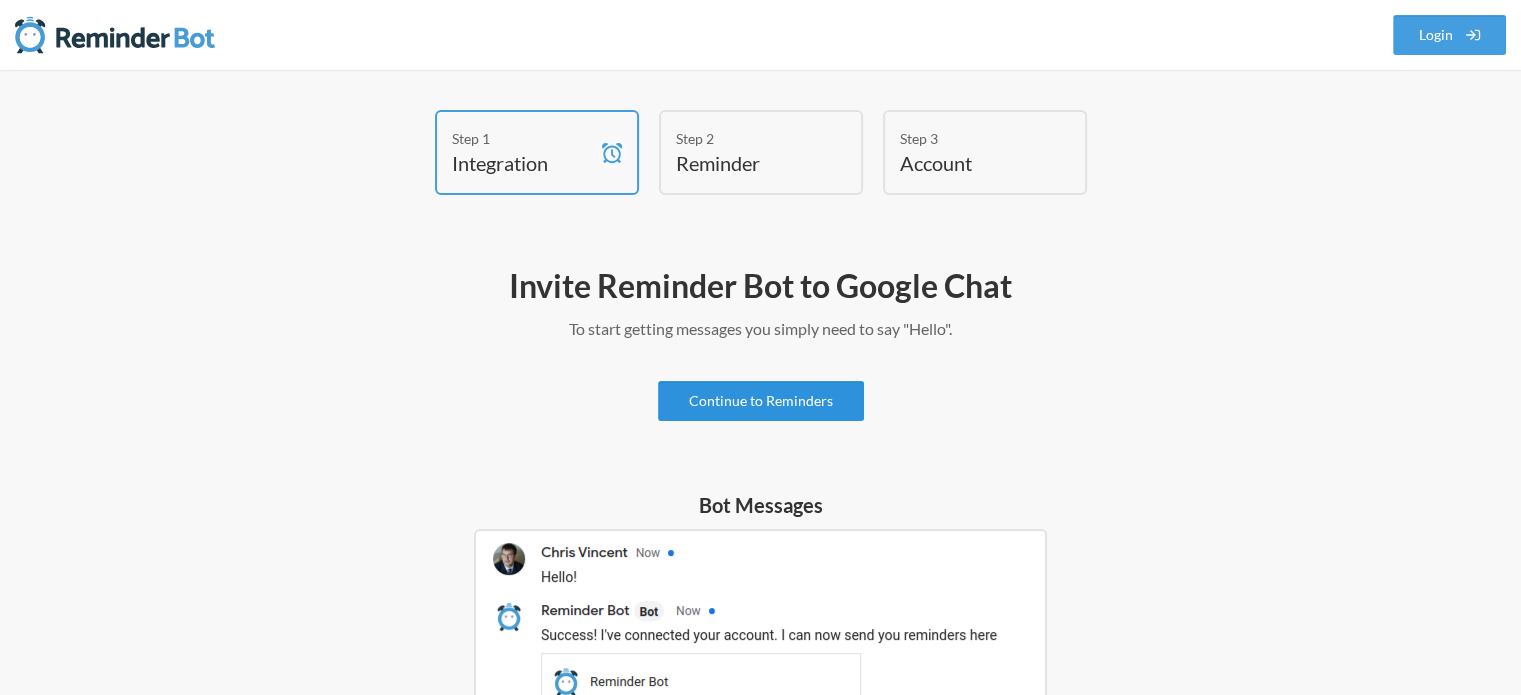 click on "Continue to Reminders" at bounding box center (761, 401) 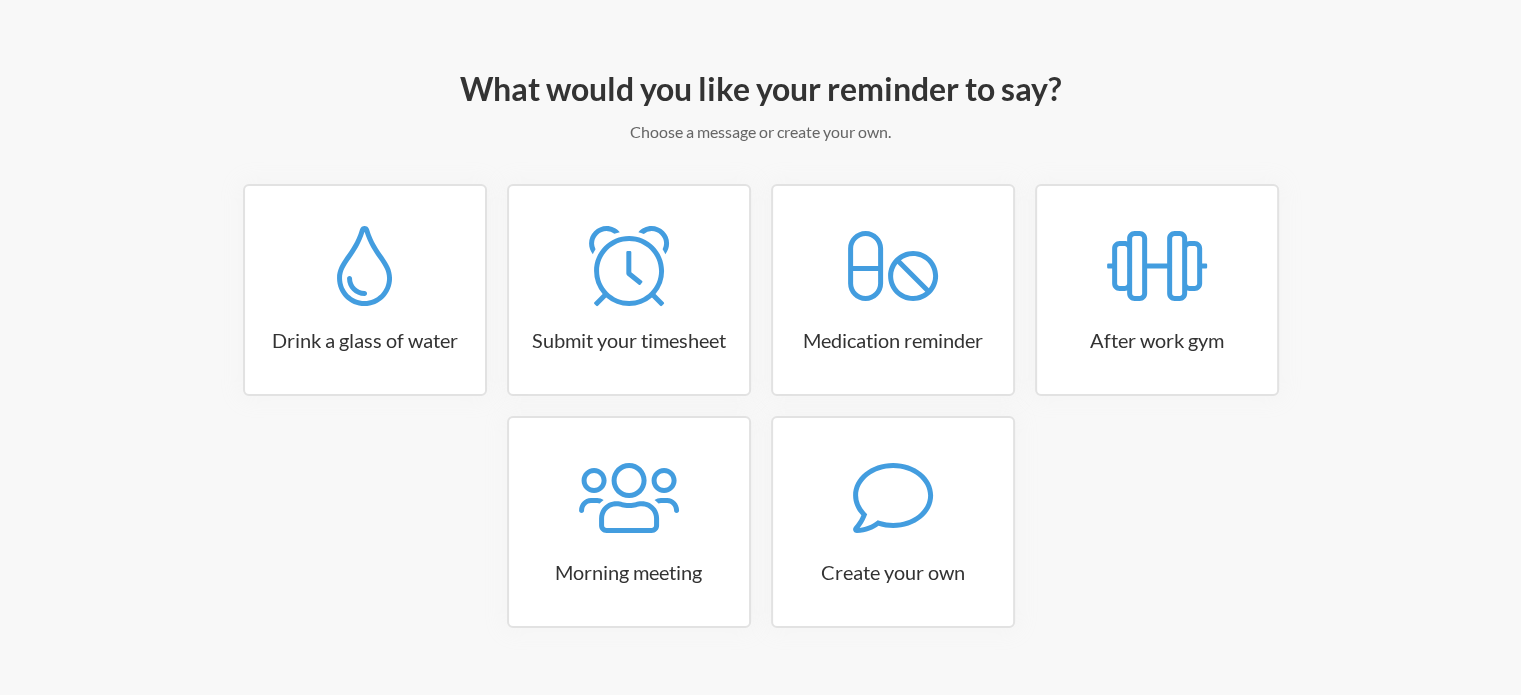 scroll, scrollTop: 200, scrollLeft: 0, axis: vertical 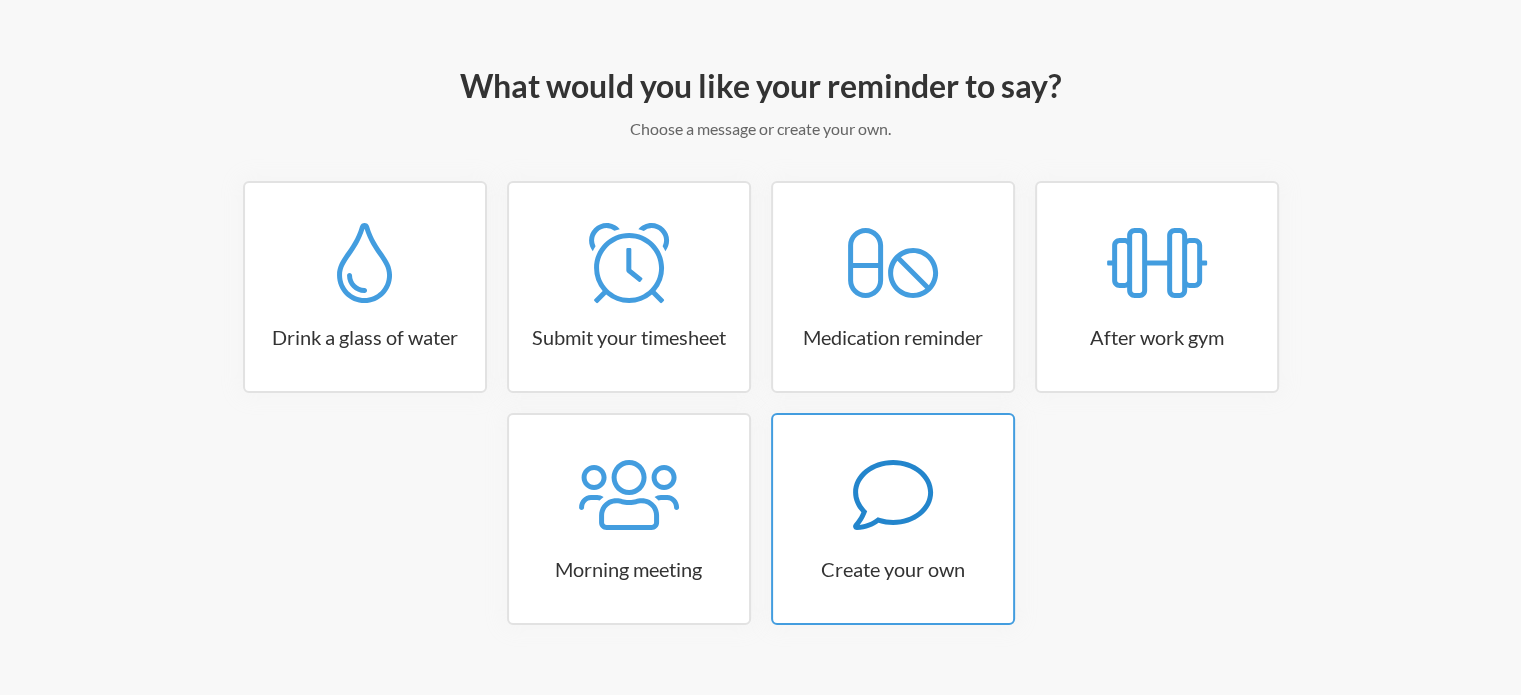 click 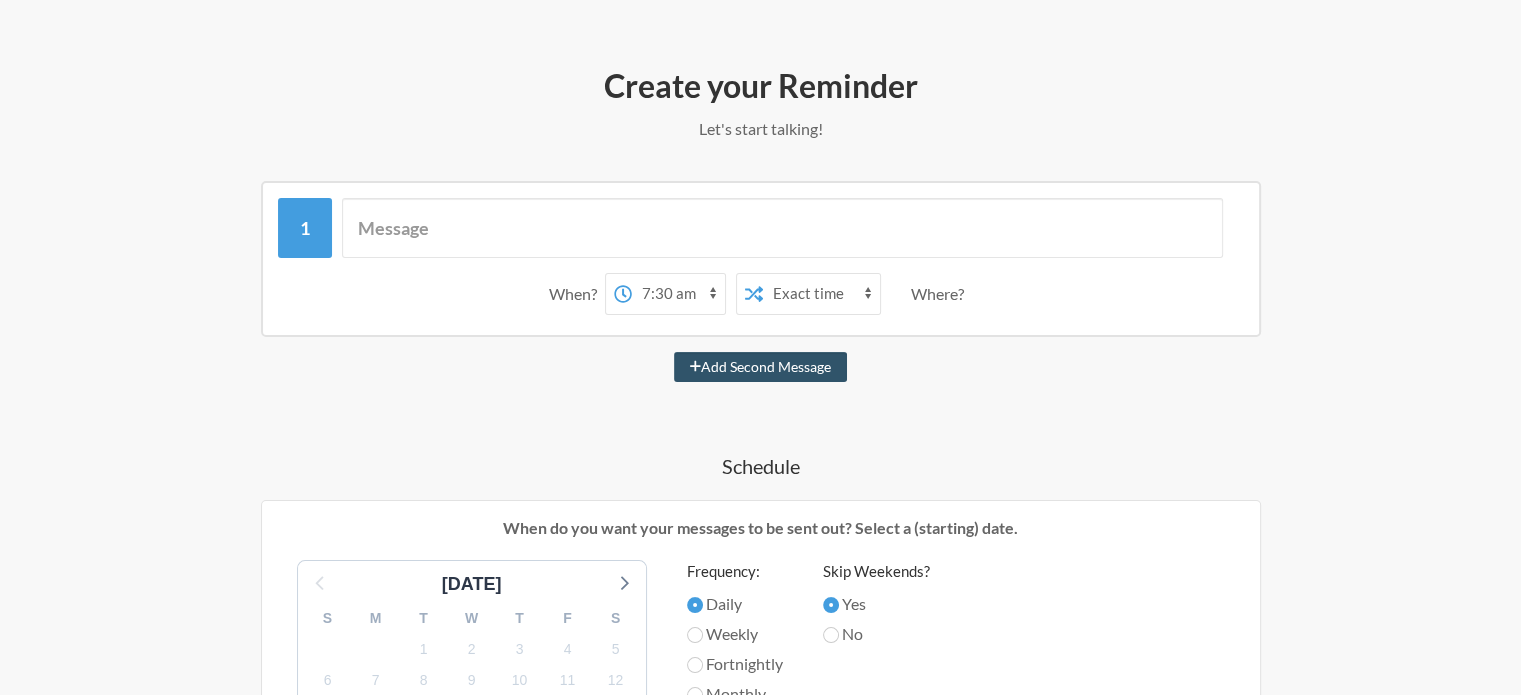 click on "Exact time Random time" at bounding box center (821, 294) 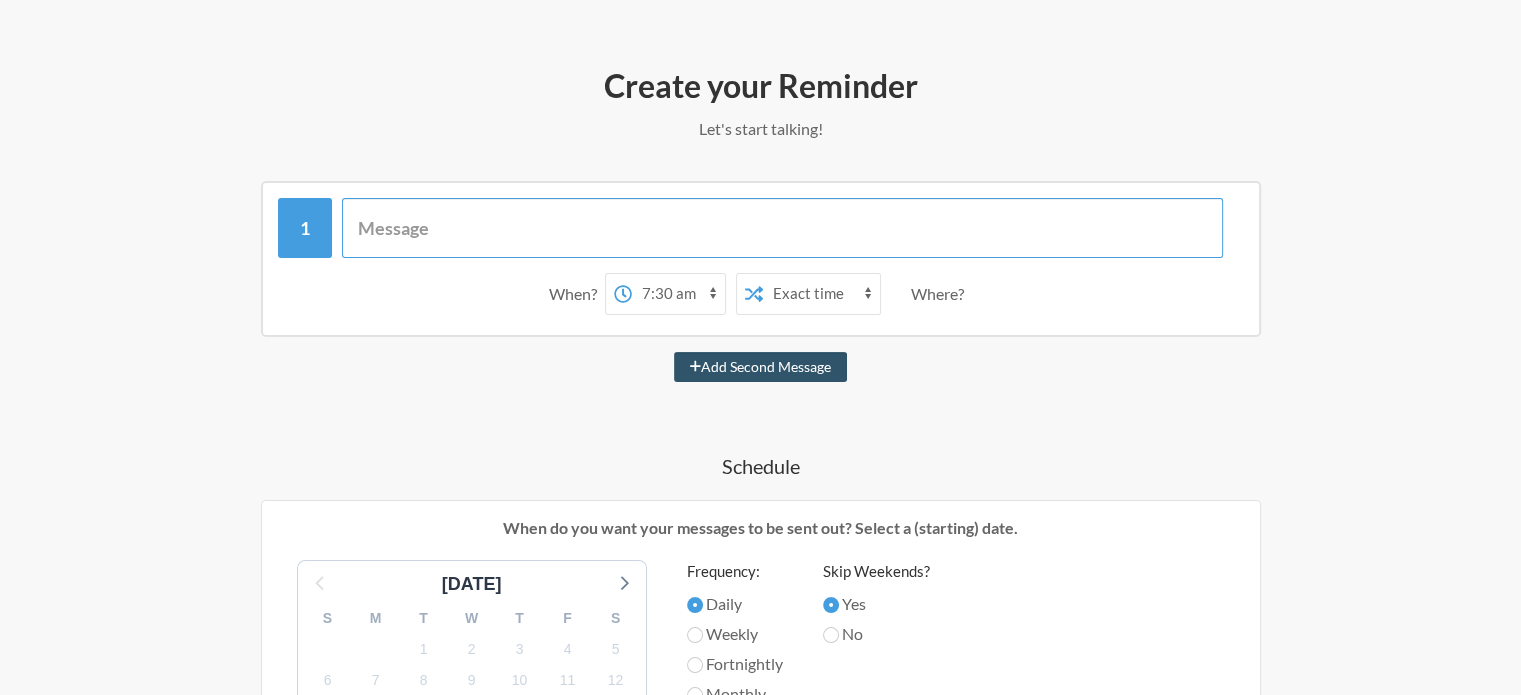 click at bounding box center [782, 228] 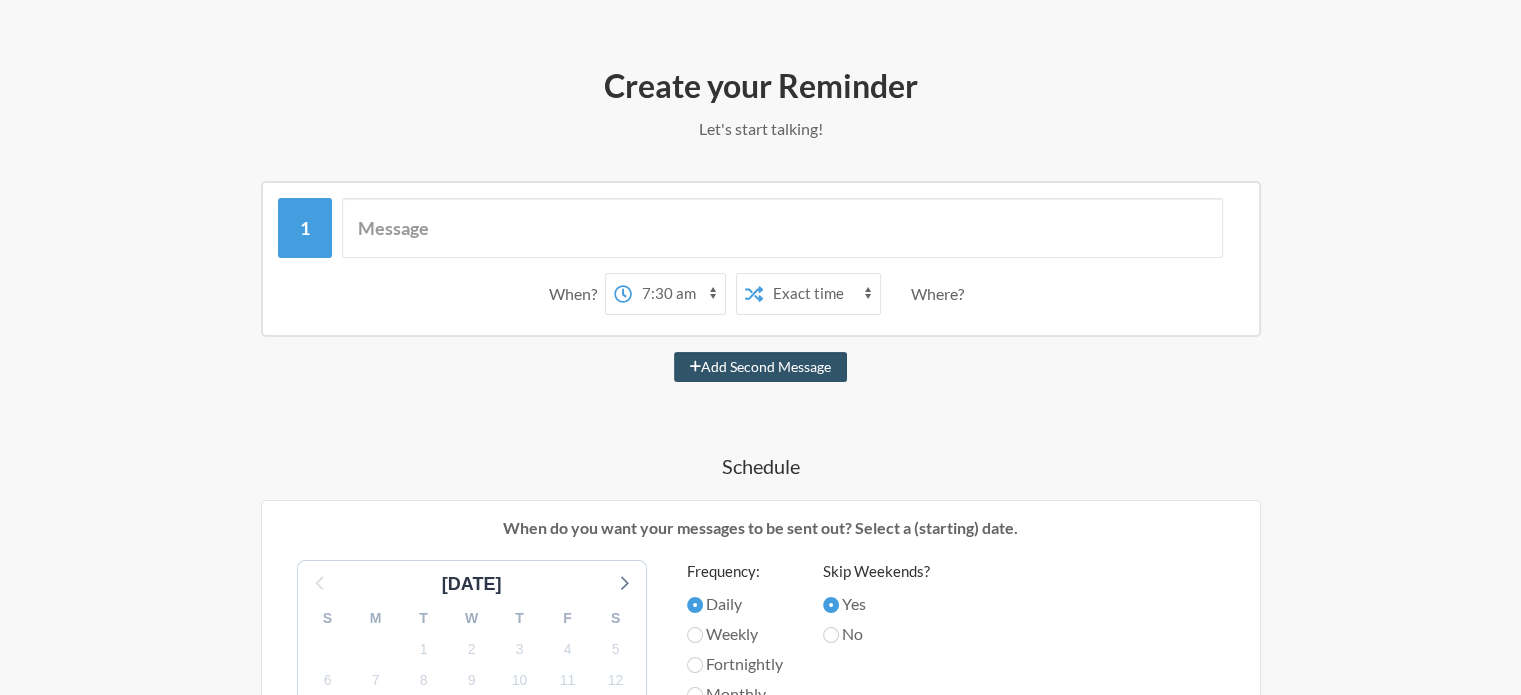 click on "12:00 am 12:15 am 12:30 am 12:45 am 1:00 am 1:15 am 1:30 am 1:45 am 2:00 am 2:15 am 2:30 am 2:45 am 3:00 am 3:15 am 3:30 am 3:45 am 4:00 am 4:15 am 4:30 am 4:45 am 5:00 am 5:15 am 5:30 am 5:45 am 6:00 am 6:15 am 6:30 am 6:45 am 7:00 am 7:15 am 7:30 am 7:45 am 8:00 am 8:15 am 8:30 am 8:45 am 9:00 am 9:15 am 9:30 am 9:45 am 10:00 am 10:15 am 10:30 am 10:45 am 11:00 am 11:15 am 11:30 am 11:45 am 12:00 pm 12:15 pm 12:30 pm 12:45 pm 1:00 pm 1:15 pm 1:30 pm 1:45 pm 2:00 pm 2:15 pm 2:30 pm 2:45 pm 3:00 pm 3:15 pm 3:30 pm 3:45 pm 4:00 pm 4:15 pm 4:30 pm 4:45 pm 5:00 pm 5:15 pm 5:30 pm 5:45 pm 6:00 pm 6:15 pm 6:30 pm 6:45 pm 7:00 pm 7:15 pm 7:30 pm 7:45 pm 8:00 pm 8:15 pm 8:30 pm 8:45 pm 9:00 pm 9:15 pm 9:30 pm 9:45 pm 10:00 pm 10:15 pm 10:30 pm 10:45 pm 11:00 pm 11:15 pm 11:30 pm 11:45 pm" at bounding box center (678, 294) 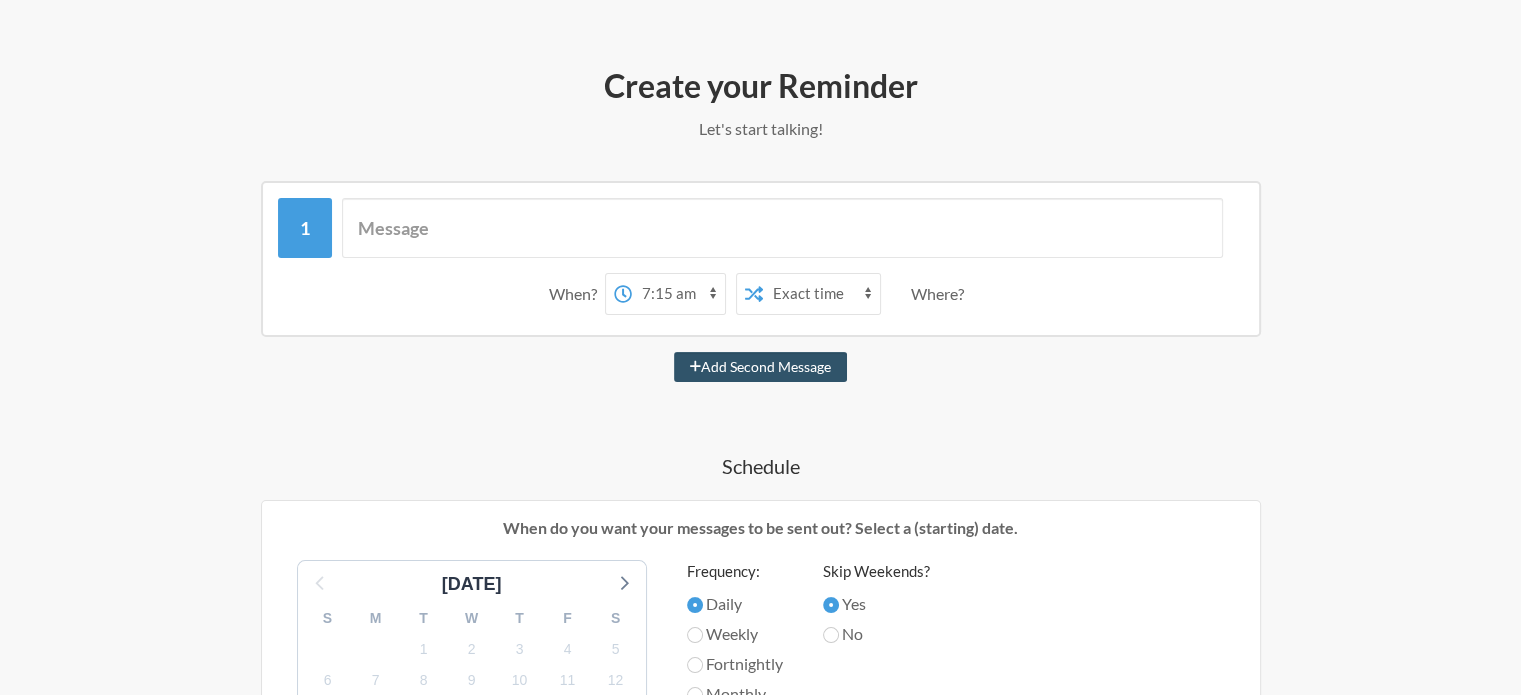 click on "12:00 am 12:15 am 12:30 am 12:45 am 1:00 am 1:15 am 1:30 am 1:45 am 2:00 am 2:15 am 2:30 am 2:45 am 3:00 am 3:15 am 3:30 am 3:45 am 4:00 am 4:15 am 4:30 am 4:45 am 5:00 am 5:15 am 5:30 am 5:45 am 6:00 am 6:15 am 6:30 am 6:45 am 7:00 am 7:15 am 7:30 am 7:45 am 8:00 am 8:15 am 8:30 am 8:45 am 9:00 am 9:15 am 9:30 am 9:45 am 10:00 am 10:15 am 10:30 am 10:45 am 11:00 am 11:15 am 11:30 am 11:45 am 12:00 pm 12:15 pm 12:30 pm 12:45 pm 1:00 pm 1:15 pm 1:30 pm 1:45 pm 2:00 pm 2:15 pm 2:30 pm 2:45 pm 3:00 pm 3:15 pm 3:30 pm 3:45 pm 4:00 pm 4:15 pm 4:30 pm 4:45 pm 5:00 pm 5:15 pm 5:30 pm 5:45 pm 6:00 pm 6:15 pm 6:30 pm 6:45 pm 7:00 pm 7:15 pm 7:30 pm 7:45 pm 8:00 pm 8:15 pm 8:30 pm 8:45 pm 9:00 pm 9:15 pm 9:30 pm 9:45 pm 10:00 pm 10:15 pm 10:30 pm 10:45 pm 11:00 pm 11:15 pm 11:30 pm 11:45 pm" at bounding box center (678, 294) 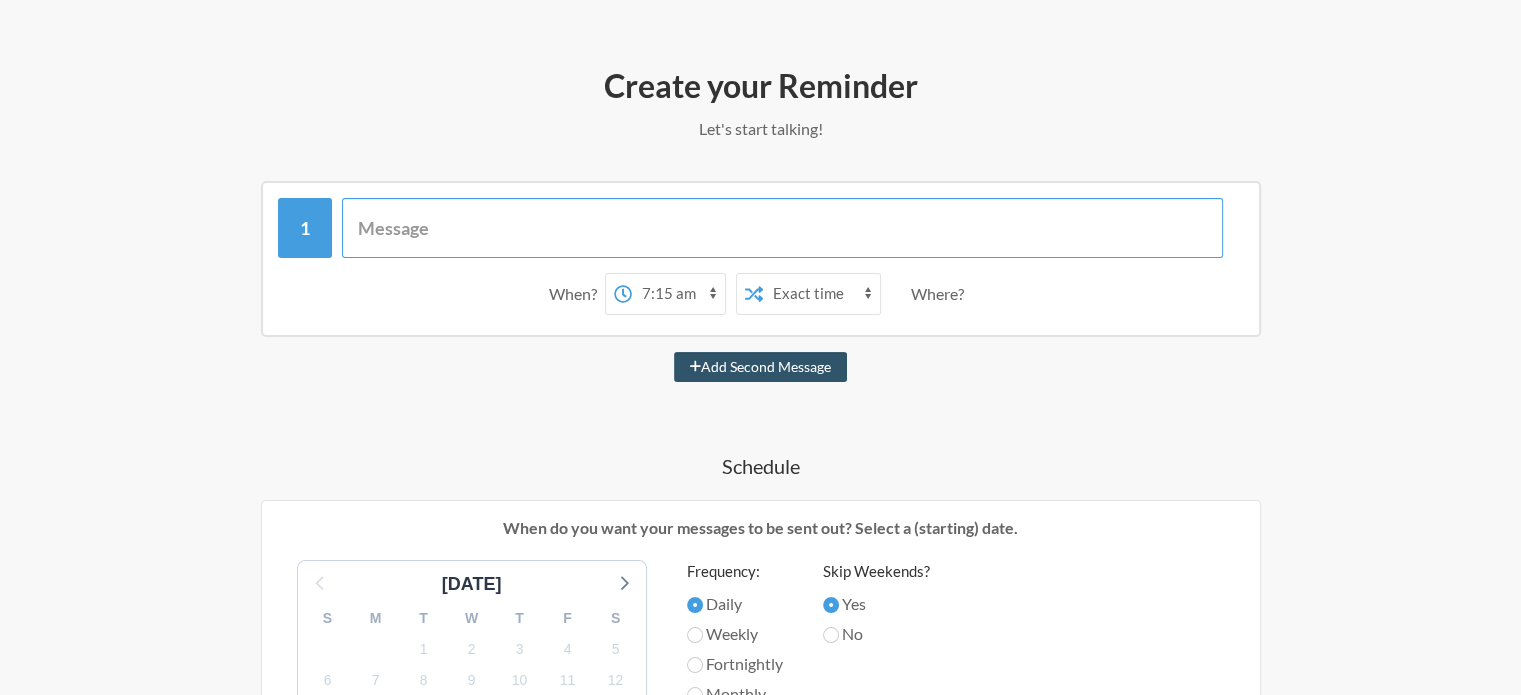 click at bounding box center [782, 228] 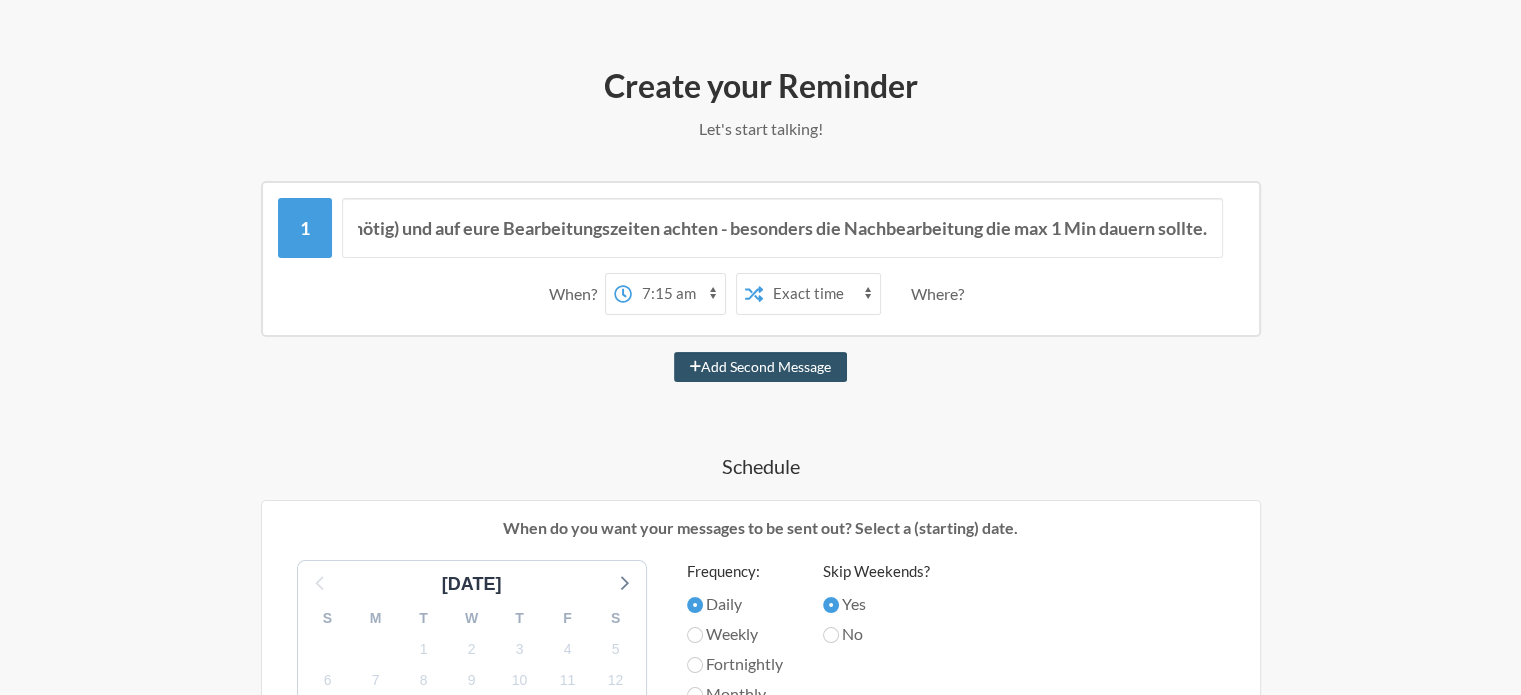 scroll, scrollTop: 0, scrollLeft: 0, axis: both 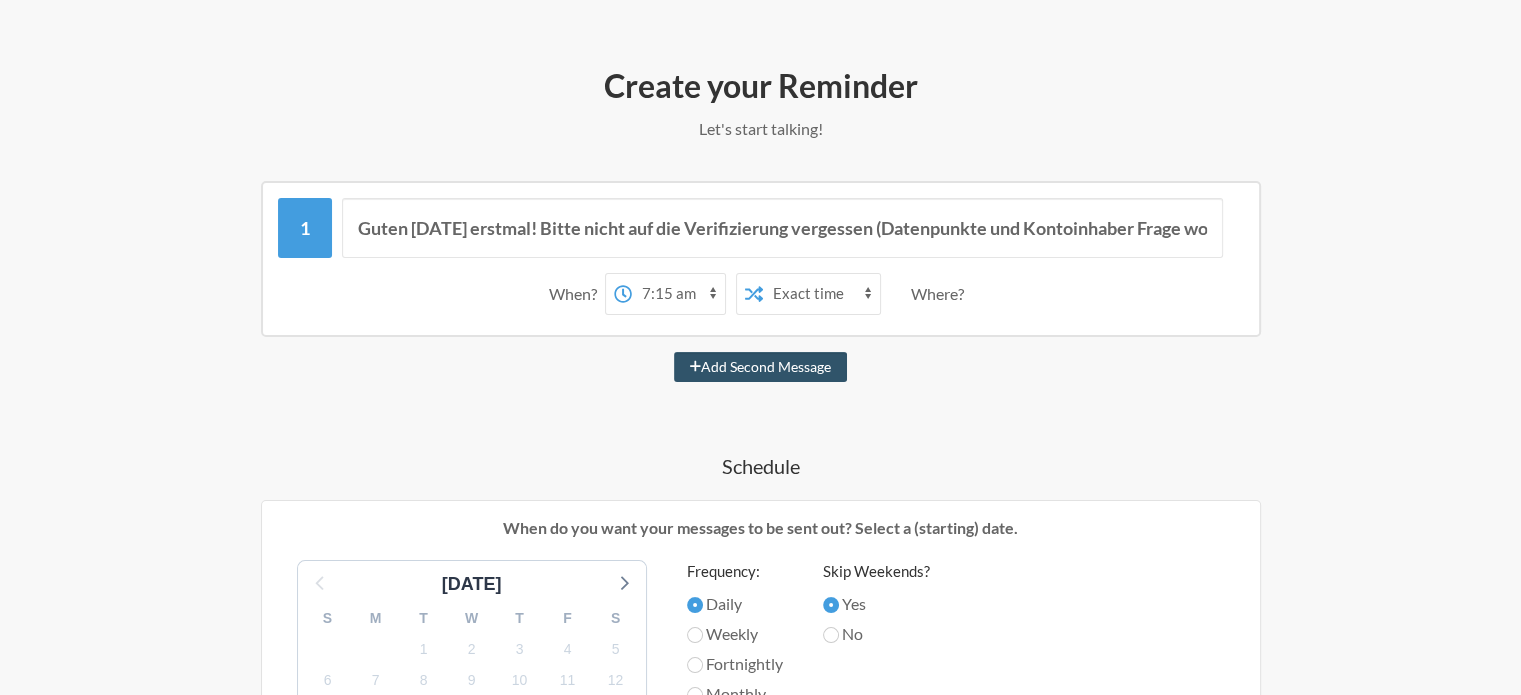 click on "Step 1   Integration       Step 2   Reminder       Step 3   Account       What would you like your reminder to say?   Choose a message or create your own.                       Drink a glass of water                   Submit your timesheet                   Medication reminder                   After work gym                   Morning meeting                   Create your own   Create your Reminder   Let's start talking!               Messages are not sending from this deactivated reminder. Edit this reminder to schedule messages again.   To manage reminders you will need a configured integration   Did you want to try any of these?     View Integrations     Guten [DATE] erstmal! Bitte nicht auf die Verifizierung vergessen (Datenpunkte und Kontoinhaber Frage wo nötig) und auf eure Bearbeitungszeiten achten - besonders die Nachbearbeitung die max 1 Min dauern sollte.     When?     12:00 am 12:15 am 12:30 am 12:45 am 1:00 am 1:15 am 1:30 am 1:45 am 2:00 am 2:15 am 2:30 am 2:45 am 3:00 am 3:15 am 3:30 am   on" at bounding box center (760, 640) 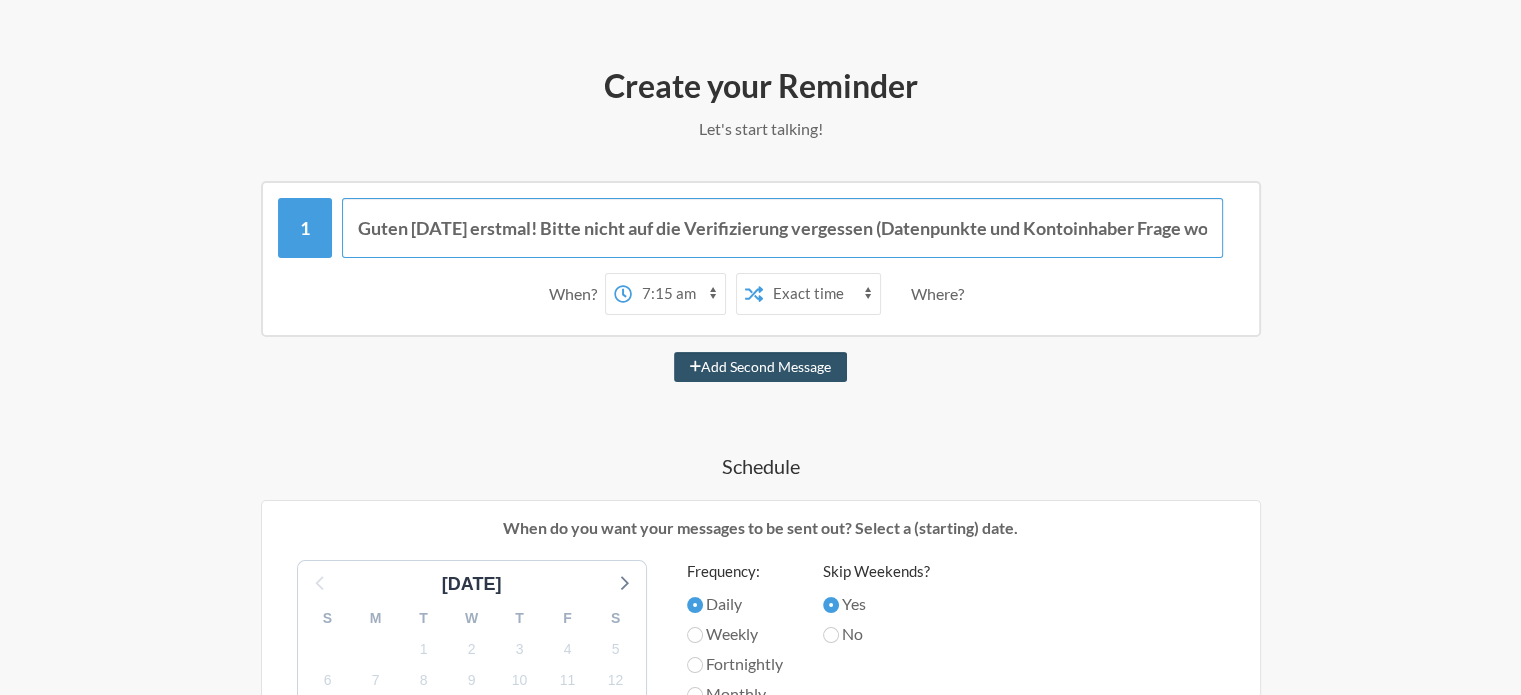 drag, startPoint x: 737, startPoint y: 218, endPoint x: 142, endPoint y: 228, distance: 595.08405 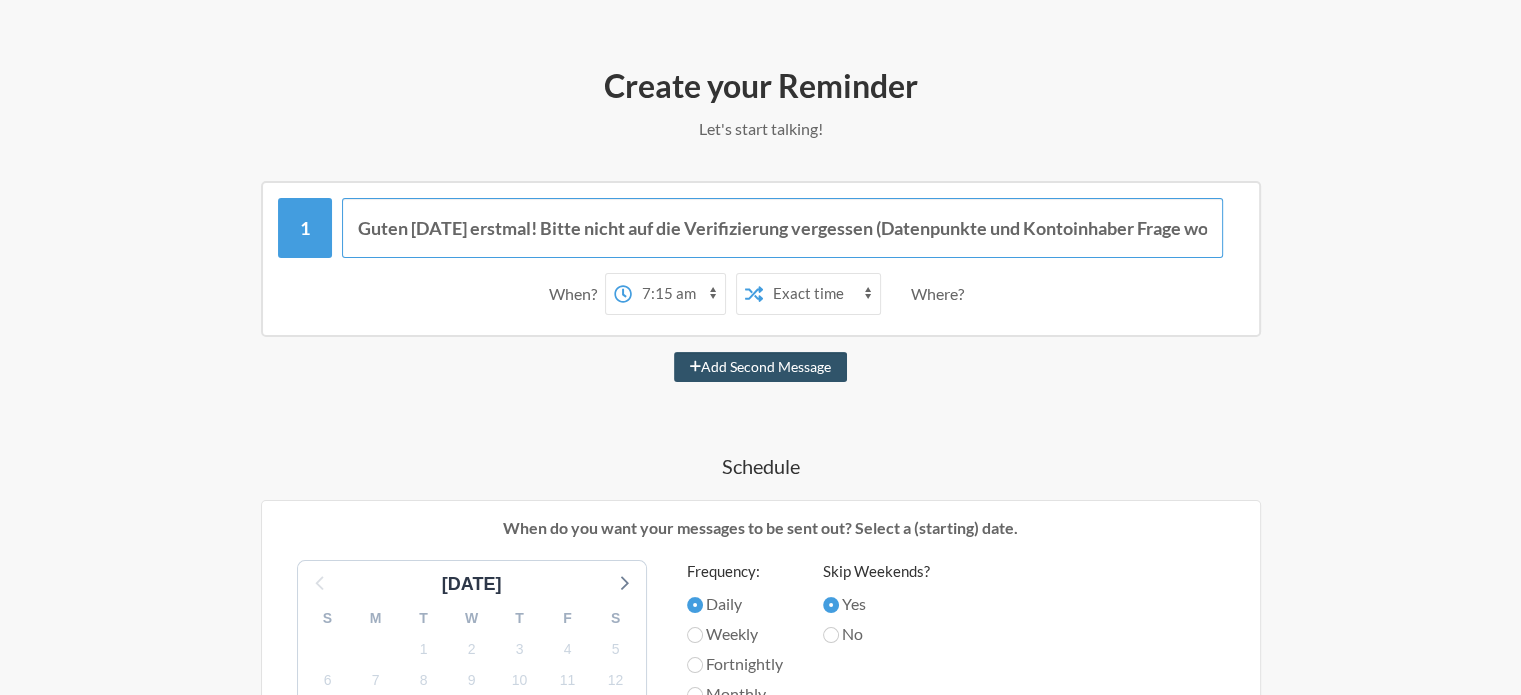 click on "Guten [DATE] erstmal! Bitte nicht auf die Verifizierung vergessen (Datenpunkte und Kontoinhaber Frage wo nötig) und auf eure Bearbeitungszeiten achten - besonders die Nachbearbeitung die max 1 Min dauern sollte." at bounding box center [782, 228] 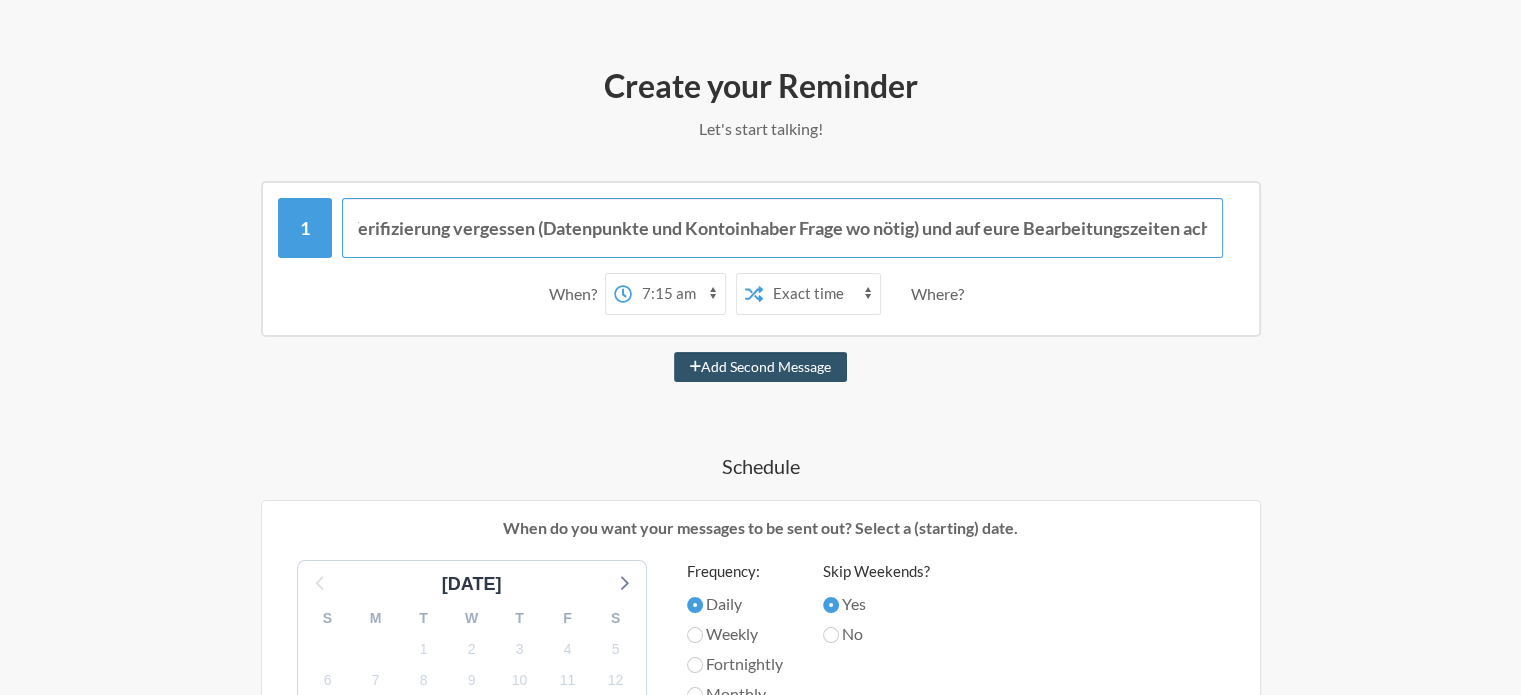 scroll, scrollTop: 0, scrollLeft: 452, axis: horizontal 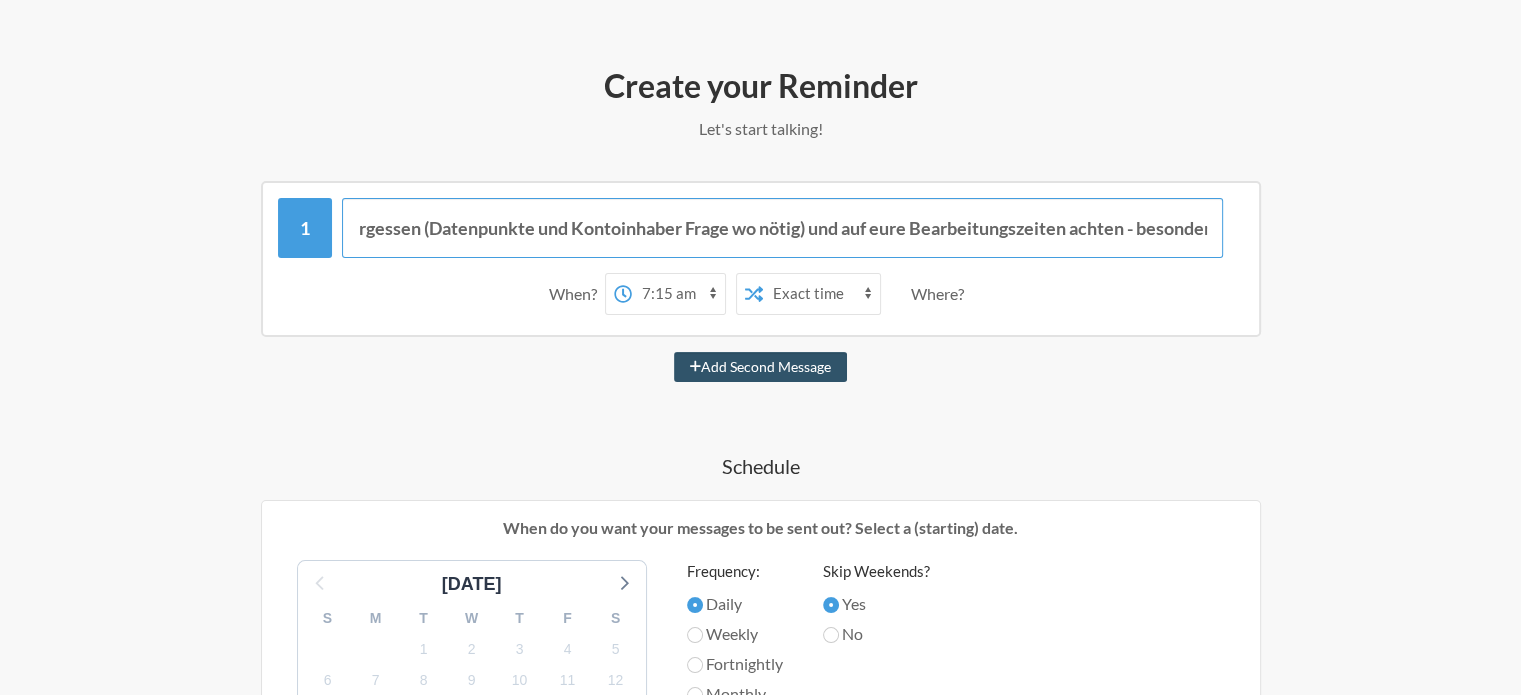 drag, startPoint x: 853, startPoint y: 223, endPoint x: 814, endPoint y: 219, distance: 39.20459 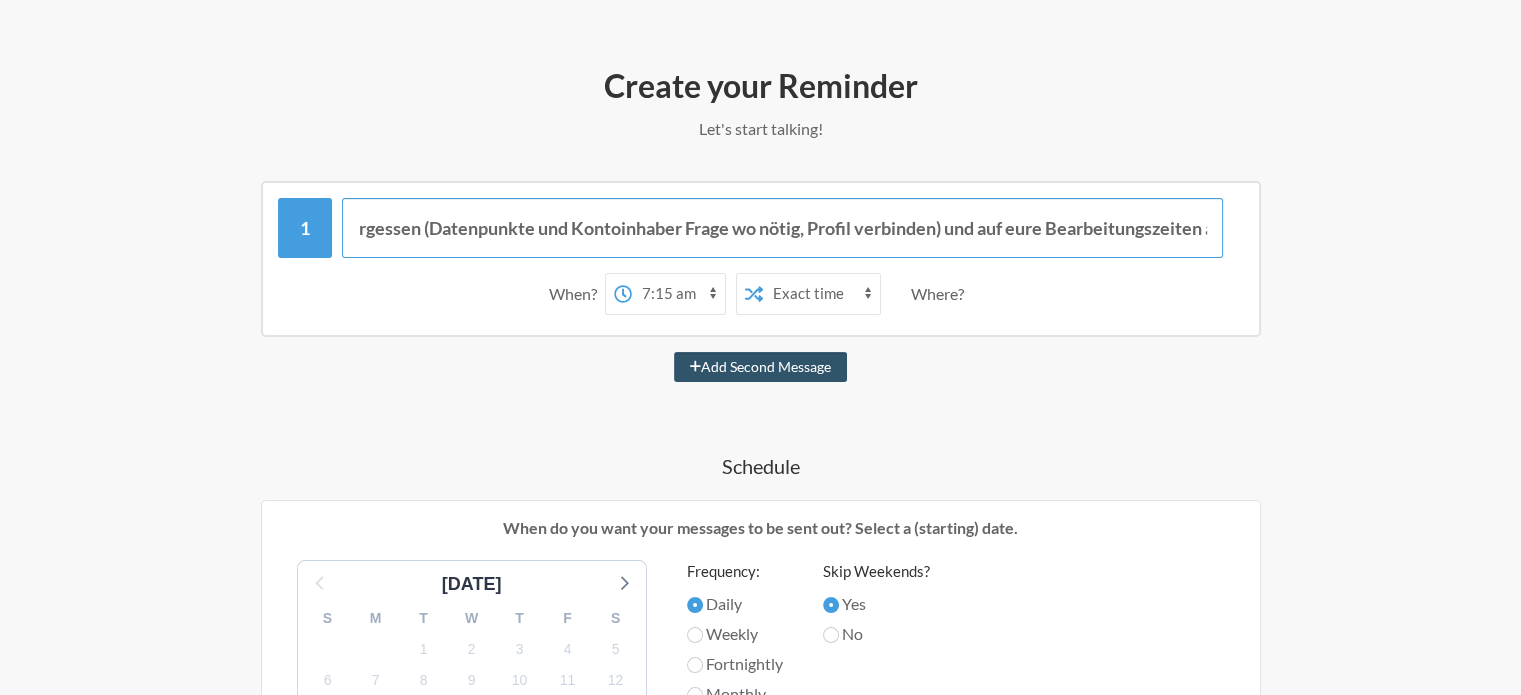 click on "Guten [DATE] erstmal! Bitte nicht auf die Verifizierung vergessen (Datenpunkte und Kontoinhaber Frage wo nötig, Profil verbinden) und auf eure Bearbeitungszeiten achten - besonders die Nachbearbeitung die max 1 Min dauern sollte." at bounding box center (782, 228) 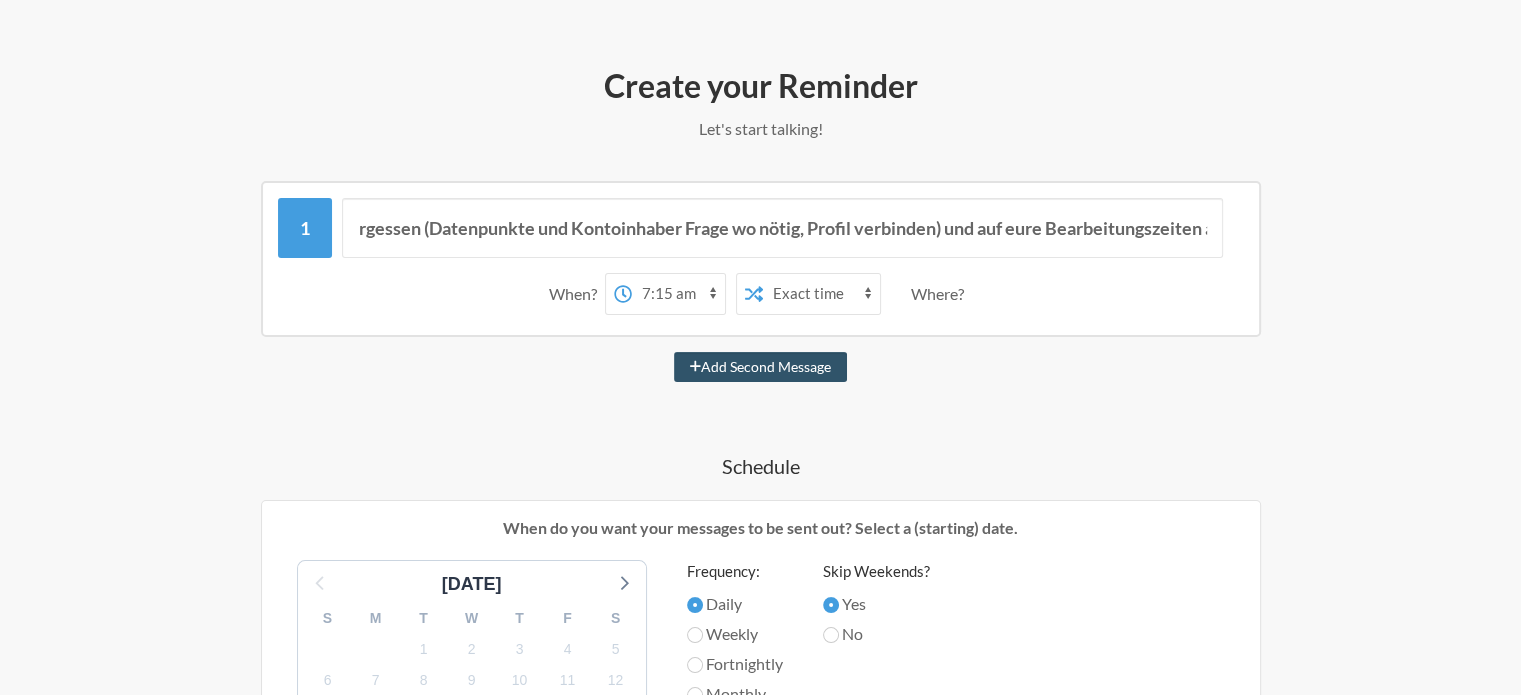 scroll, scrollTop: 0, scrollLeft: 0, axis: both 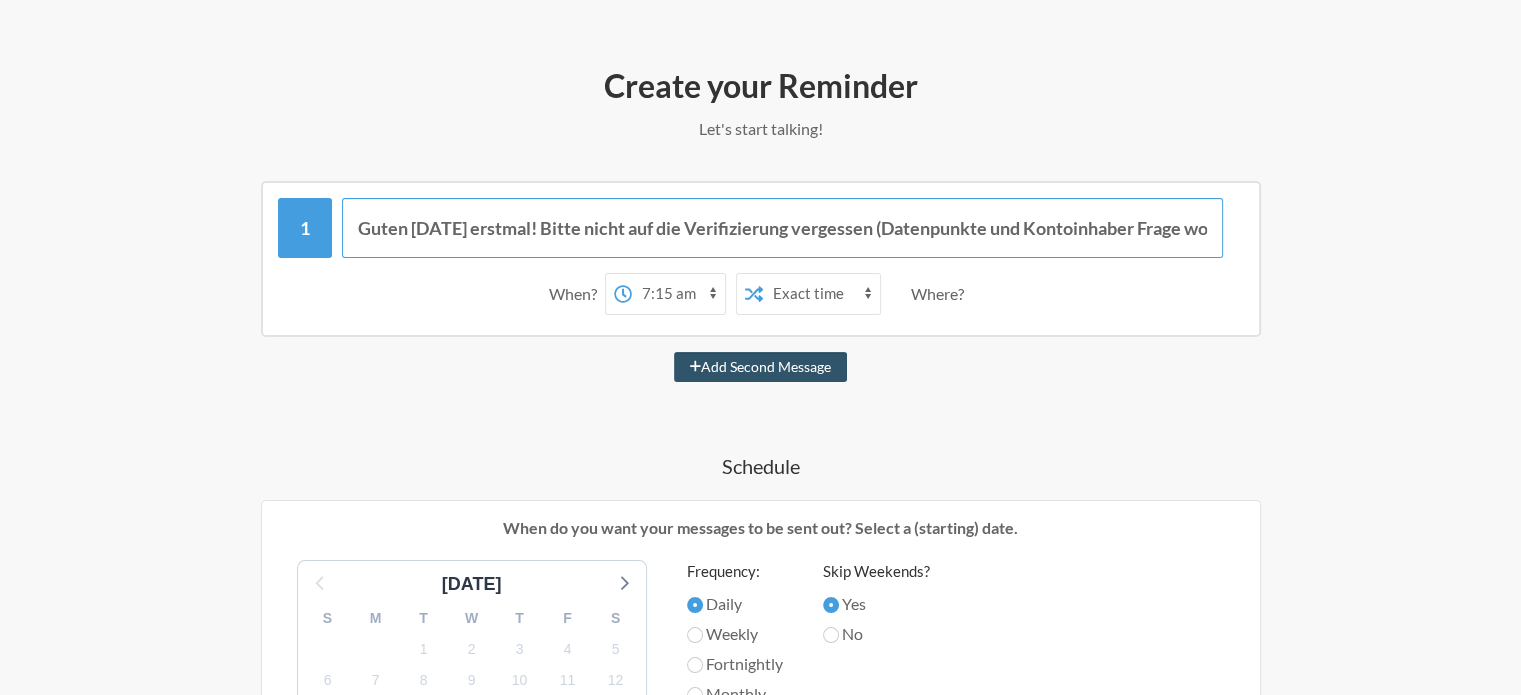 click on "Guten [DATE] erstmal! Bitte nicht auf die Verifizierung vergessen (Datenpunkte und Kontoinhaber Frage wo nötig, Profil verbinden) und auf eure Bearbeitungszeiten achten - besonders die Nachbearbeitung die max 1 Min dauern sollte." at bounding box center [782, 228] 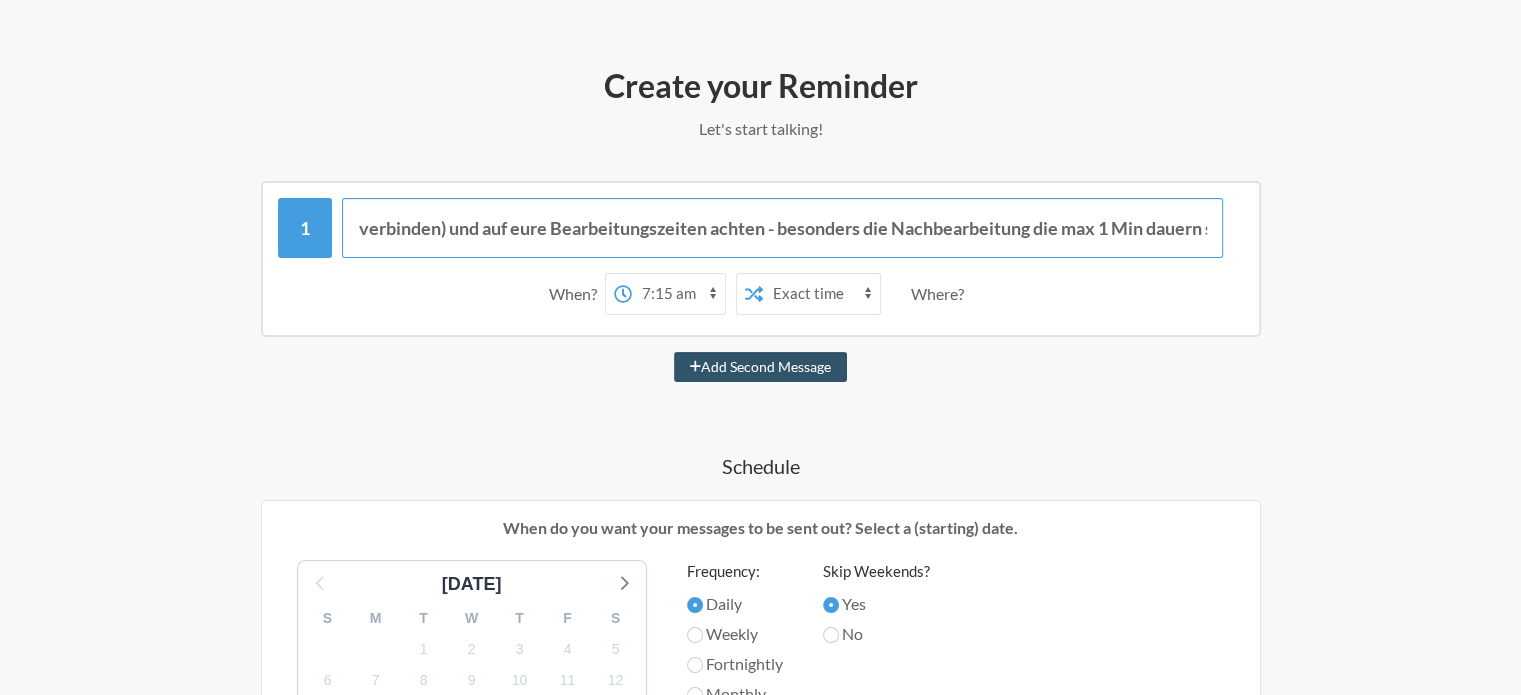 scroll, scrollTop: 0, scrollLeft: 1025, axis: horizontal 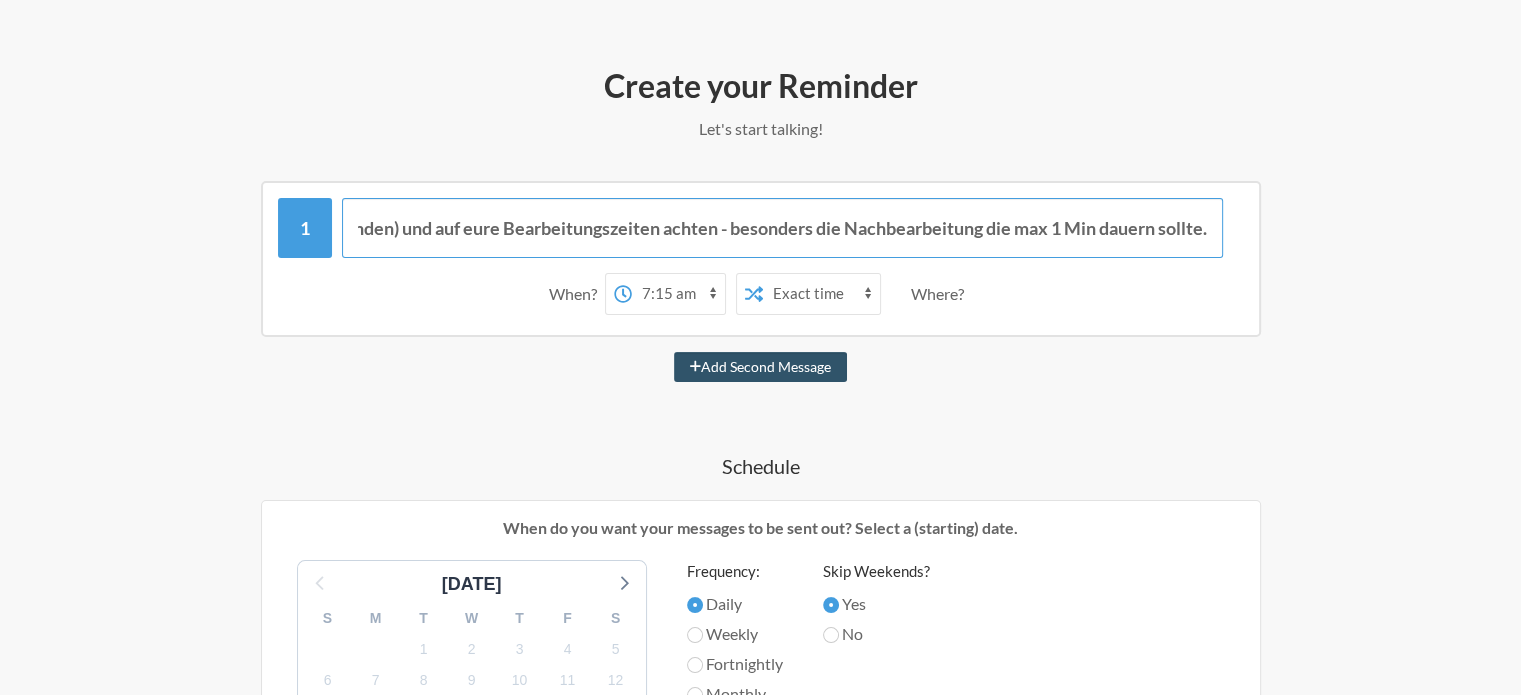 drag, startPoint x: 1111, startPoint y: 231, endPoint x: 1520, endPoint y: 240, distance: 409.099 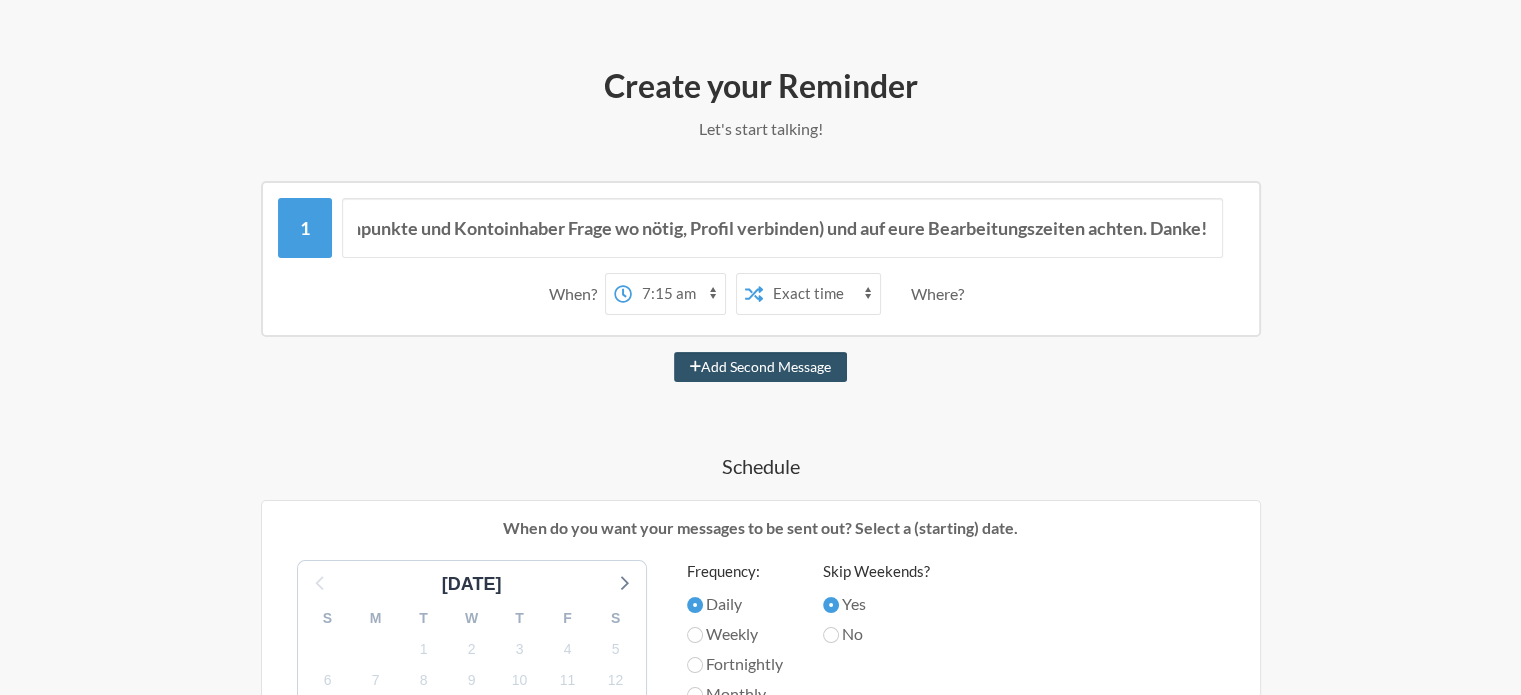 scroll, scrollTop: 0, scrollLeft: 0, axis: both 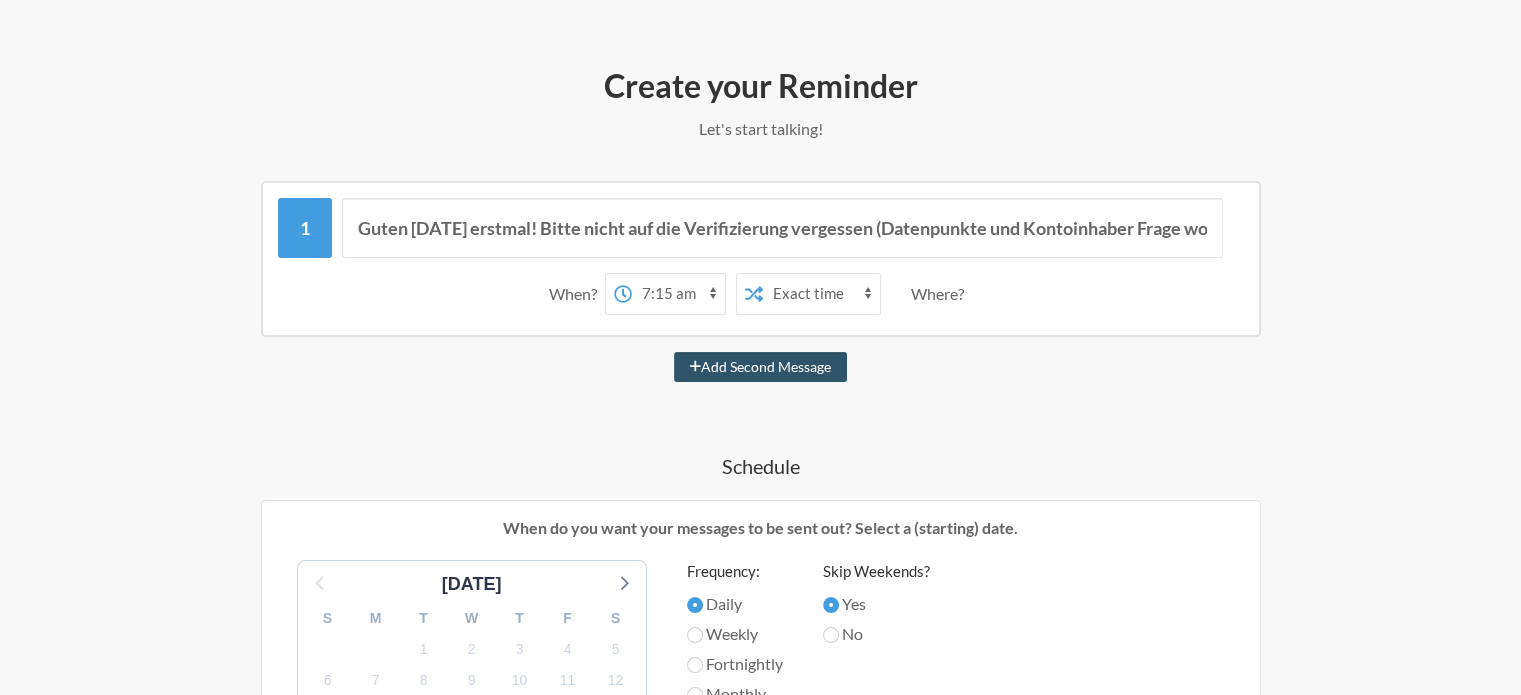 drag, startPoint x: 4, startPoint y: 291, endPoint x: 174, endPoint y: 157, distance: 216.46246 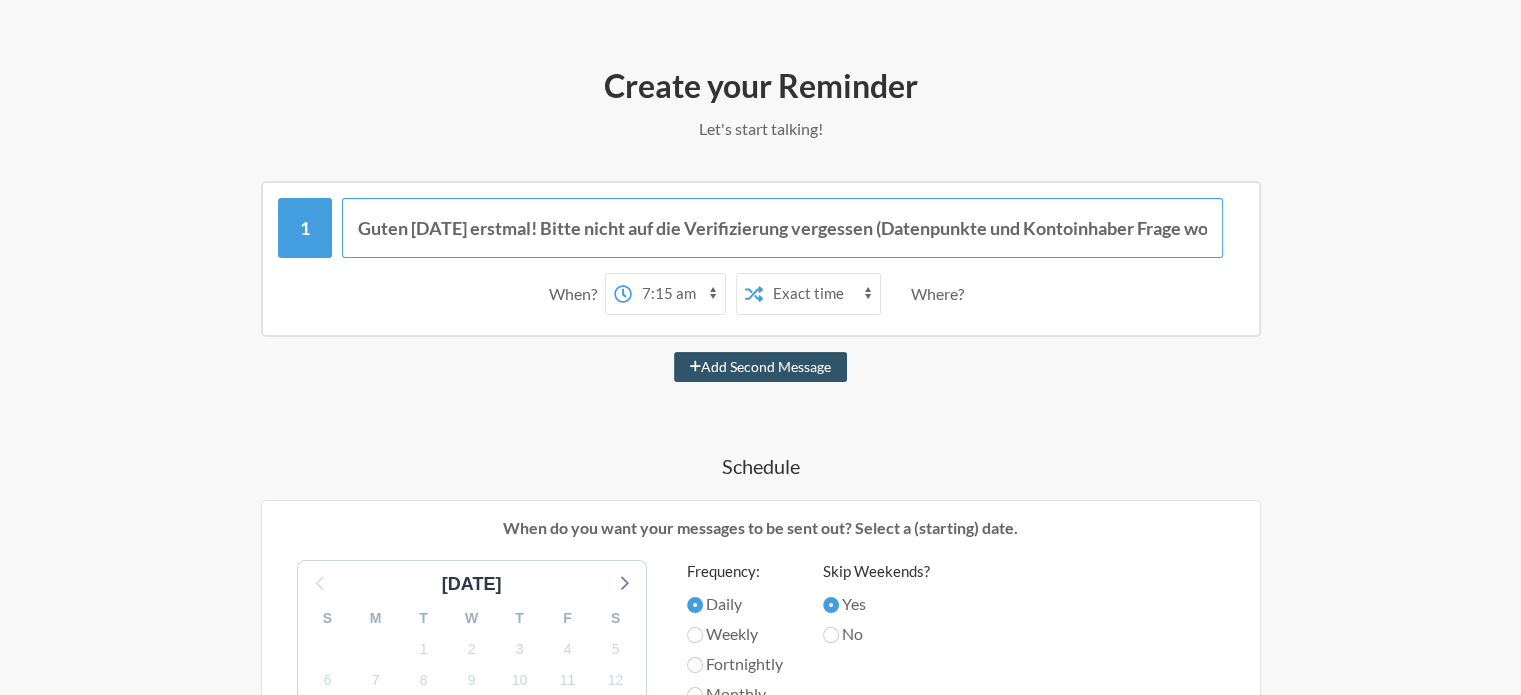 click on "Guten [DATE] erstmal! Bitte nicht auf die Verifizierung vergessen (Datenpunkte und Kontoinhaber Frage wo nötig, Profil verbinden) und auf eure Bearbeitungszeiten achten. Danke!" at bounding box center [782, 228] 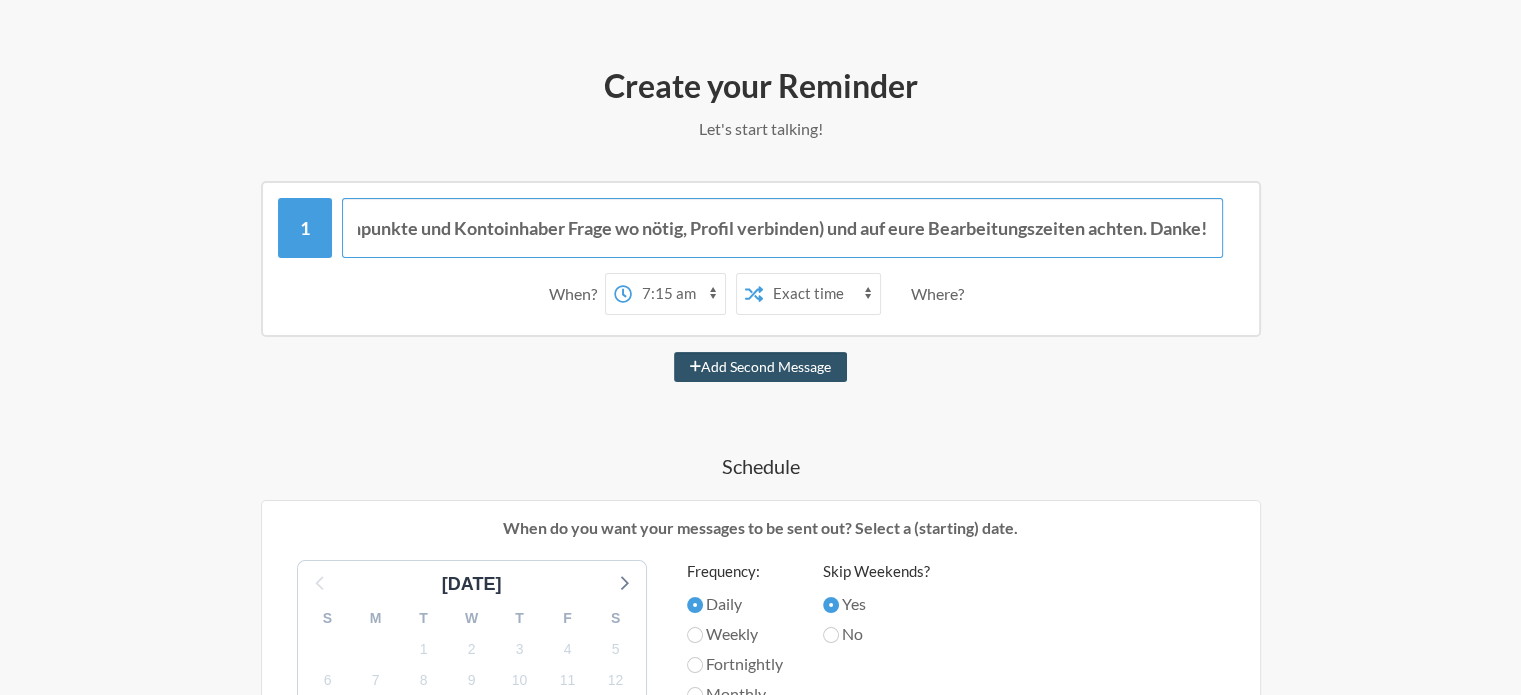drag, startPoint x: 952, startPoint y: 231, endPoint x: 1404, endPoint y: 229, distance: 452.00443 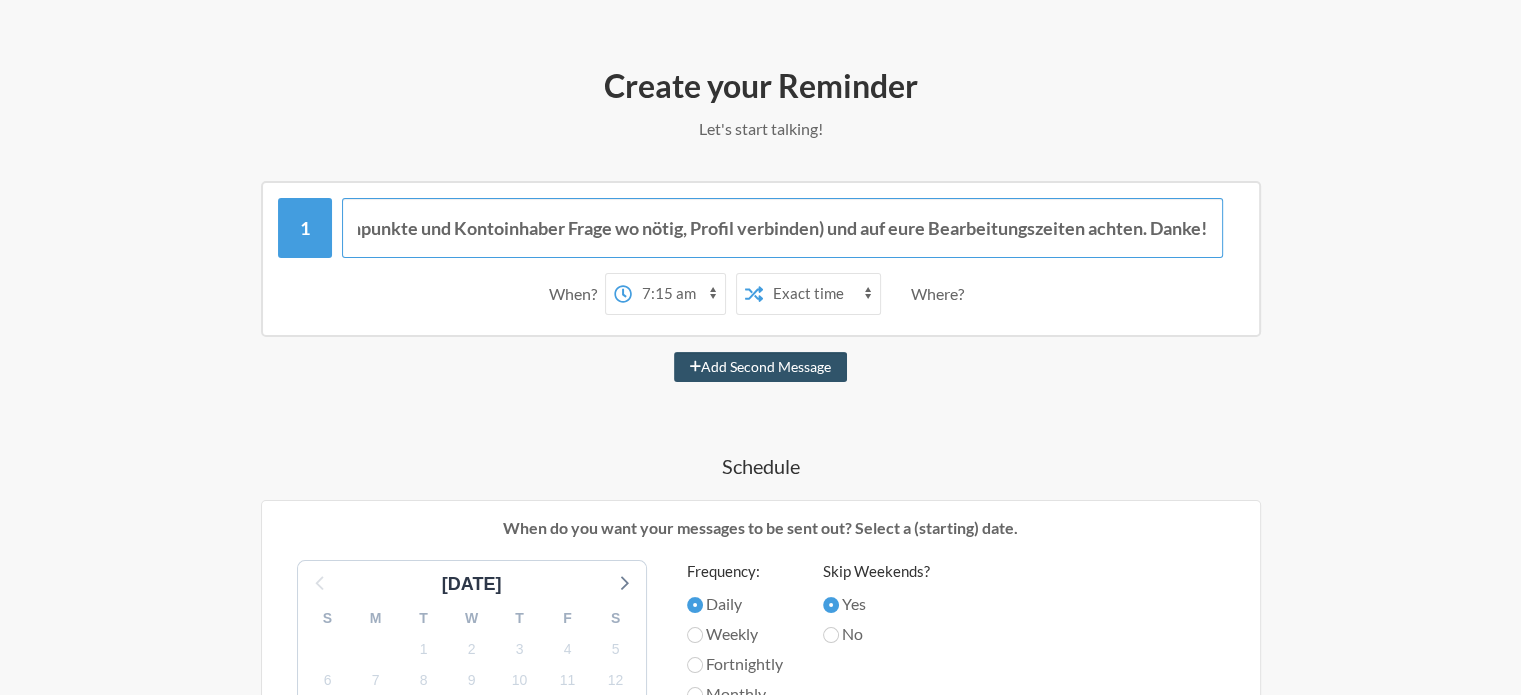 click on "Guten [DATE] erstmal! Bitte nicht auf die Verifizierung vergessen (Datenpunkte und Kontoinhaber Frage wo nötig, Profil verbinden) und auf eure Bearbeitungszeiten achten. Danke!" at bounding box center [782, 228] 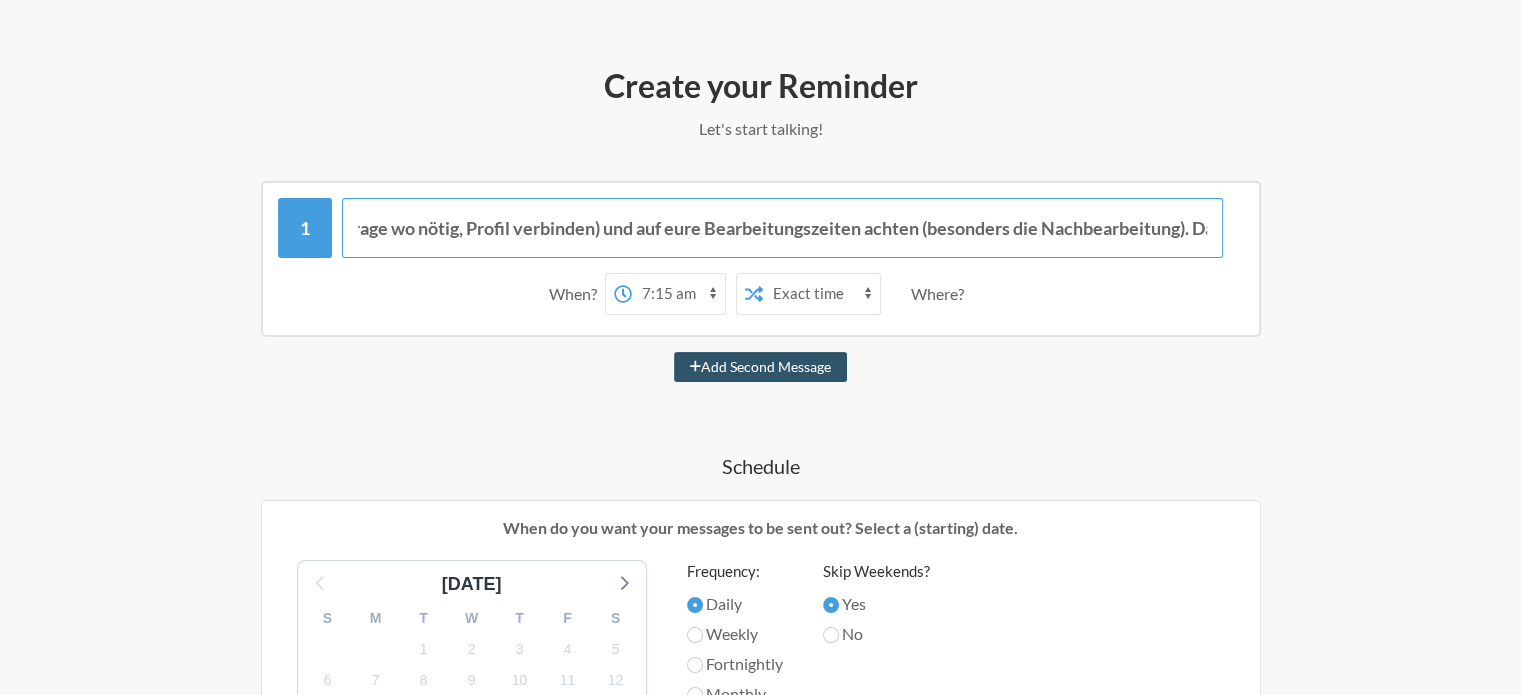 scroll, scrollTop: 0, scrollLeft: 799, axis: horizontal 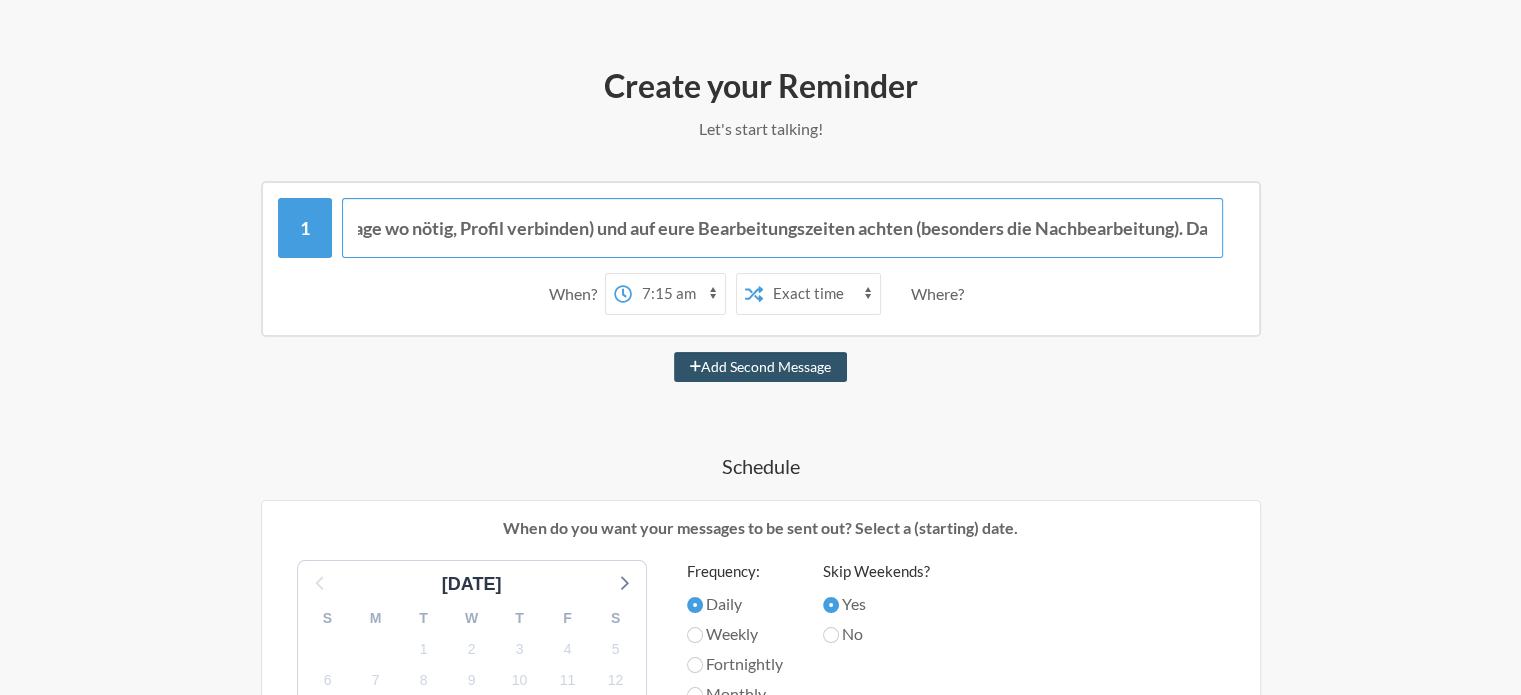type on "Guten [DATE] erstmal! Bitte nicht auf die Verifizierung vergessen (Datenpunkte und Kontoinhaber Frage wo nötig, Profil verbinden) und auf eure Bearbeitungszeiten achten (besonders die Nachbearbeitung). Danke!" 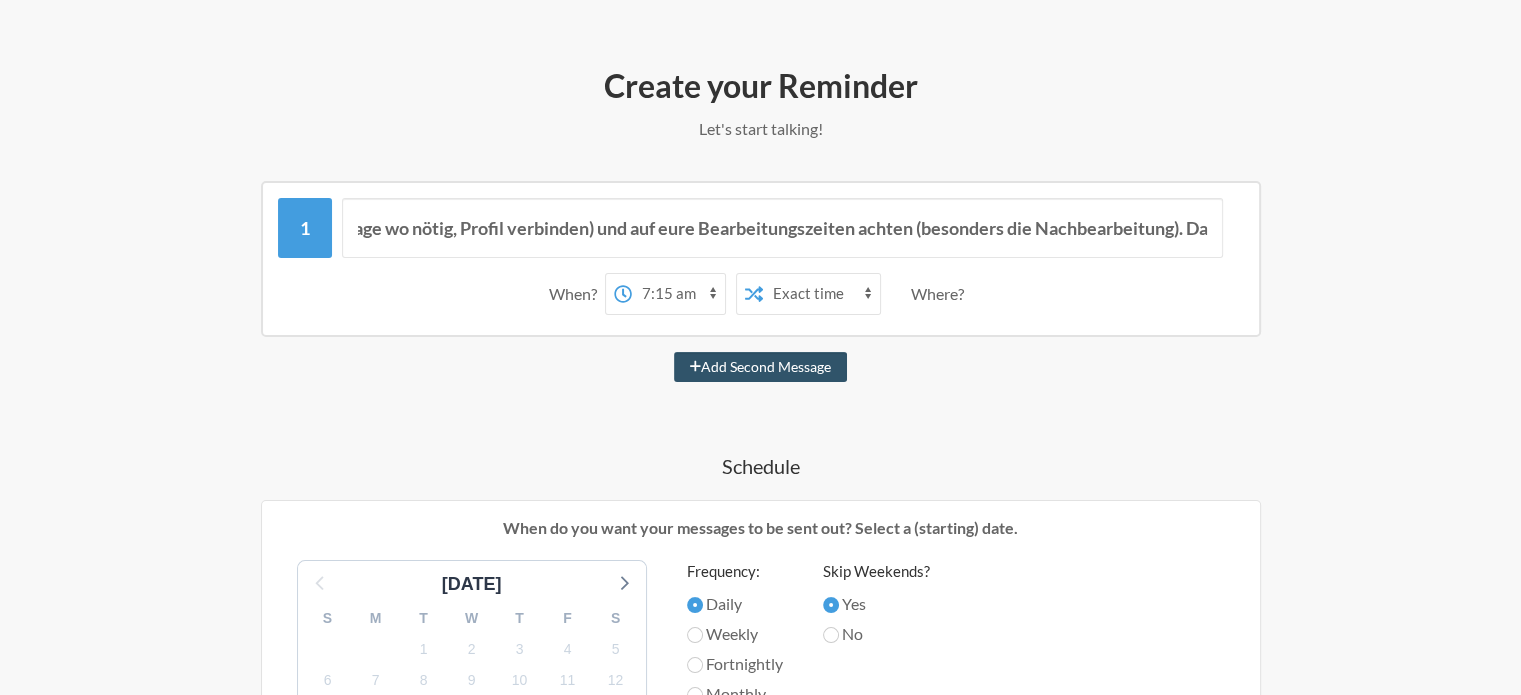 scroll, scrollTop: 0, scrollLeft: 0, axis: both 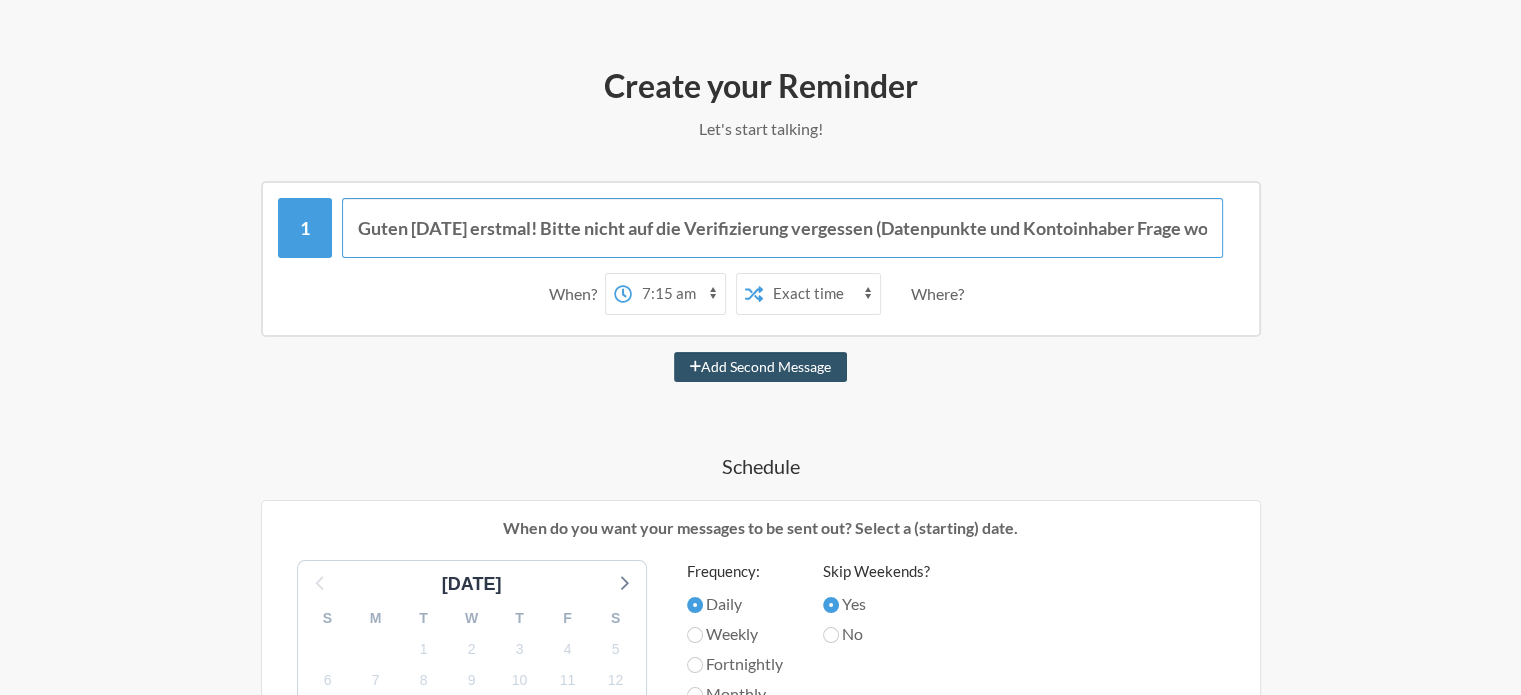 click on "Guten [DATE] erstmal! Bitte nicht auf die Verifizierung vergessen (Datenpunkte und Kontoinhaber Frage wo nötig, Profil verbinden) und auf eure Bearbeitungszeiten achten (besonders die Nachbearbeitung). Danke!" at bounding box center [782, 228] 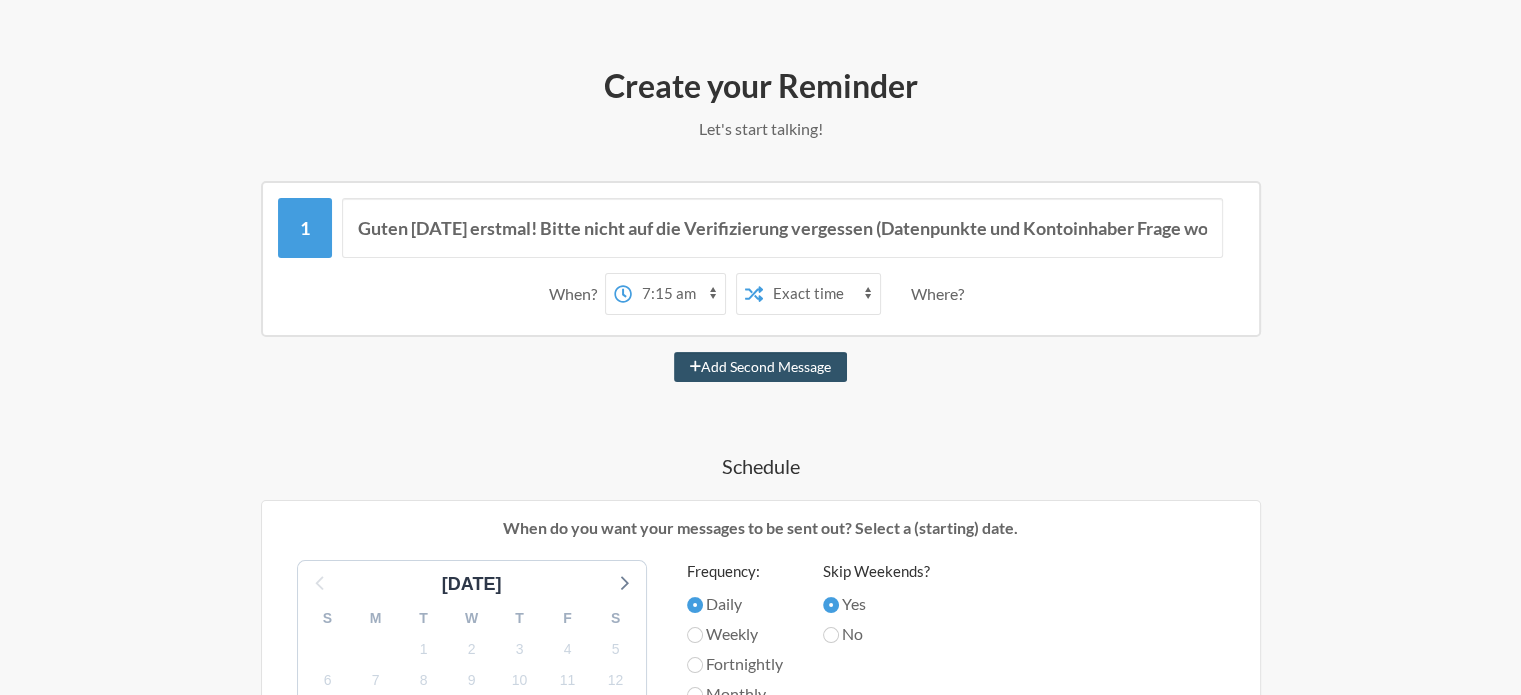 click on "Where?" at bounding box center (941, 294) 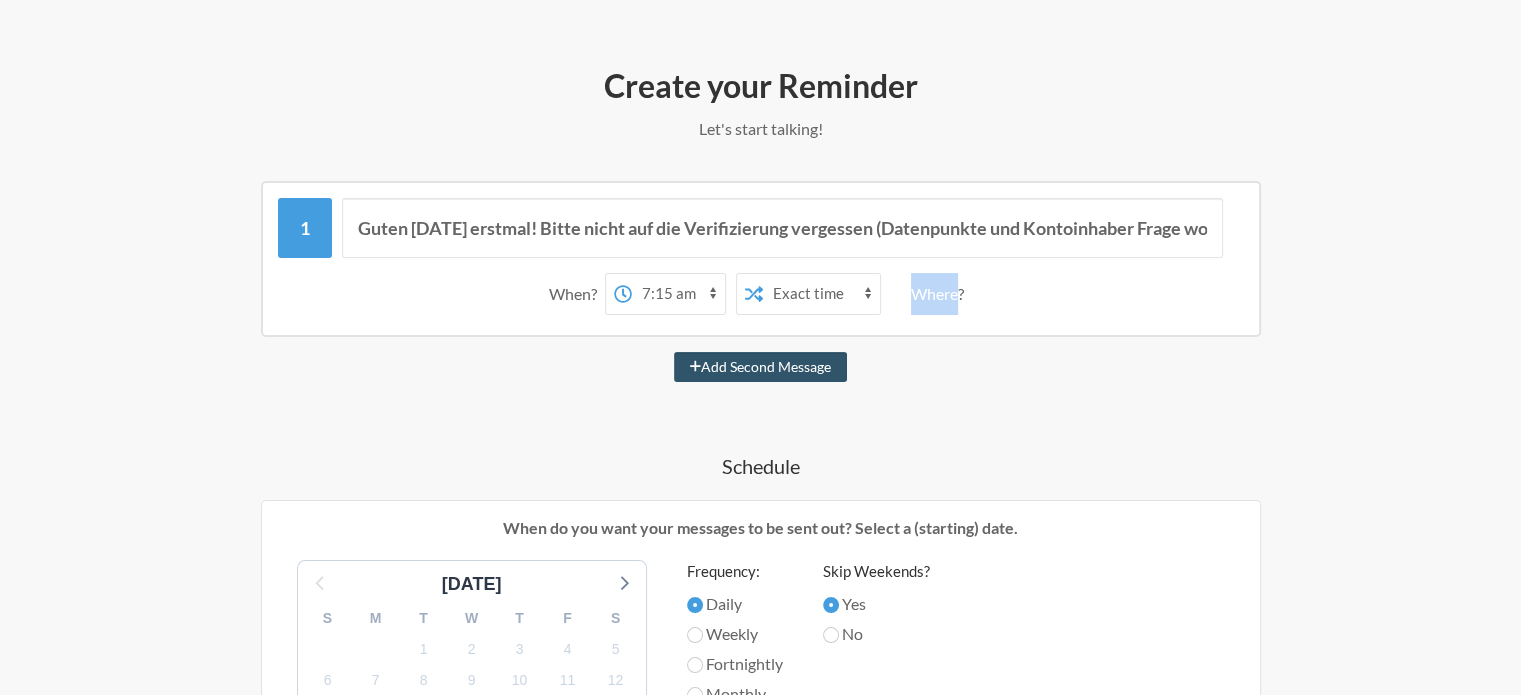 click on "Where?" at bounding box center [941, 294] 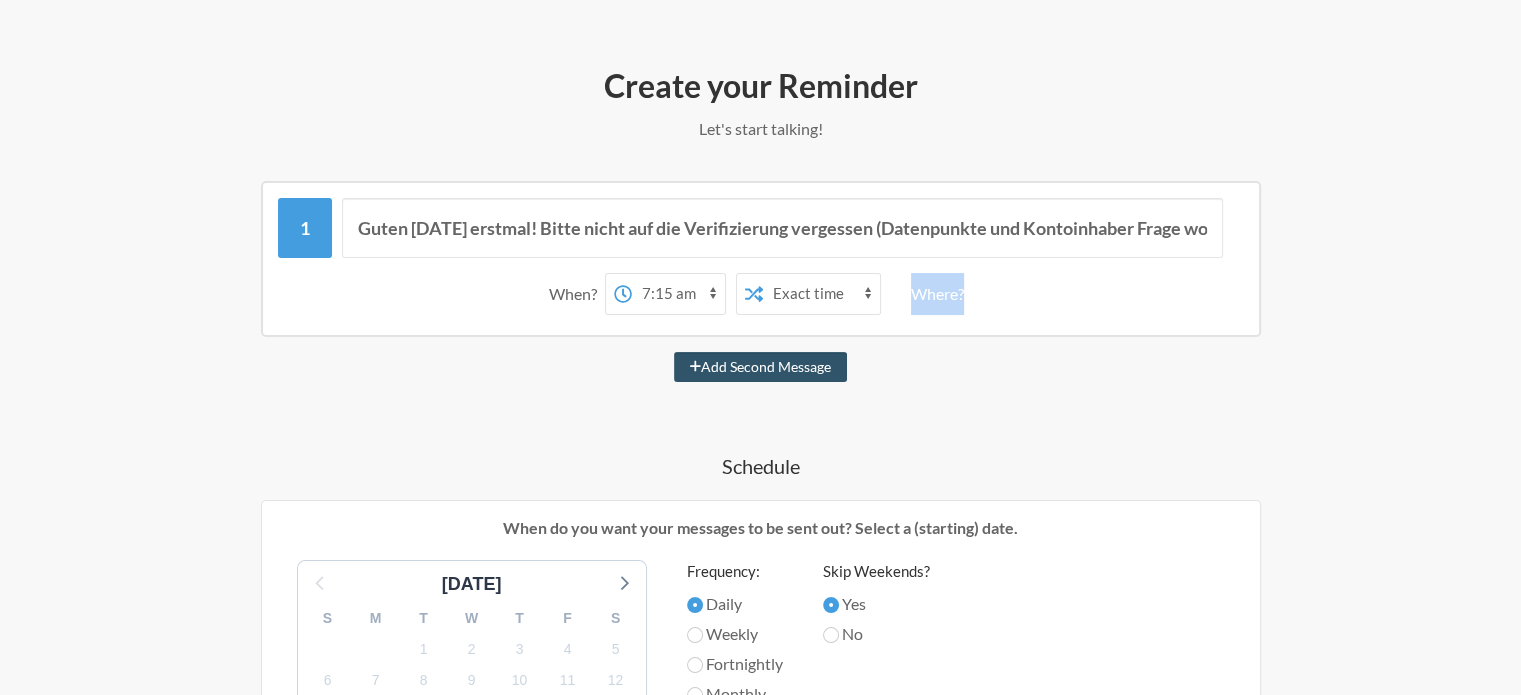 click on "Where?" at bounding box center [941, 294] 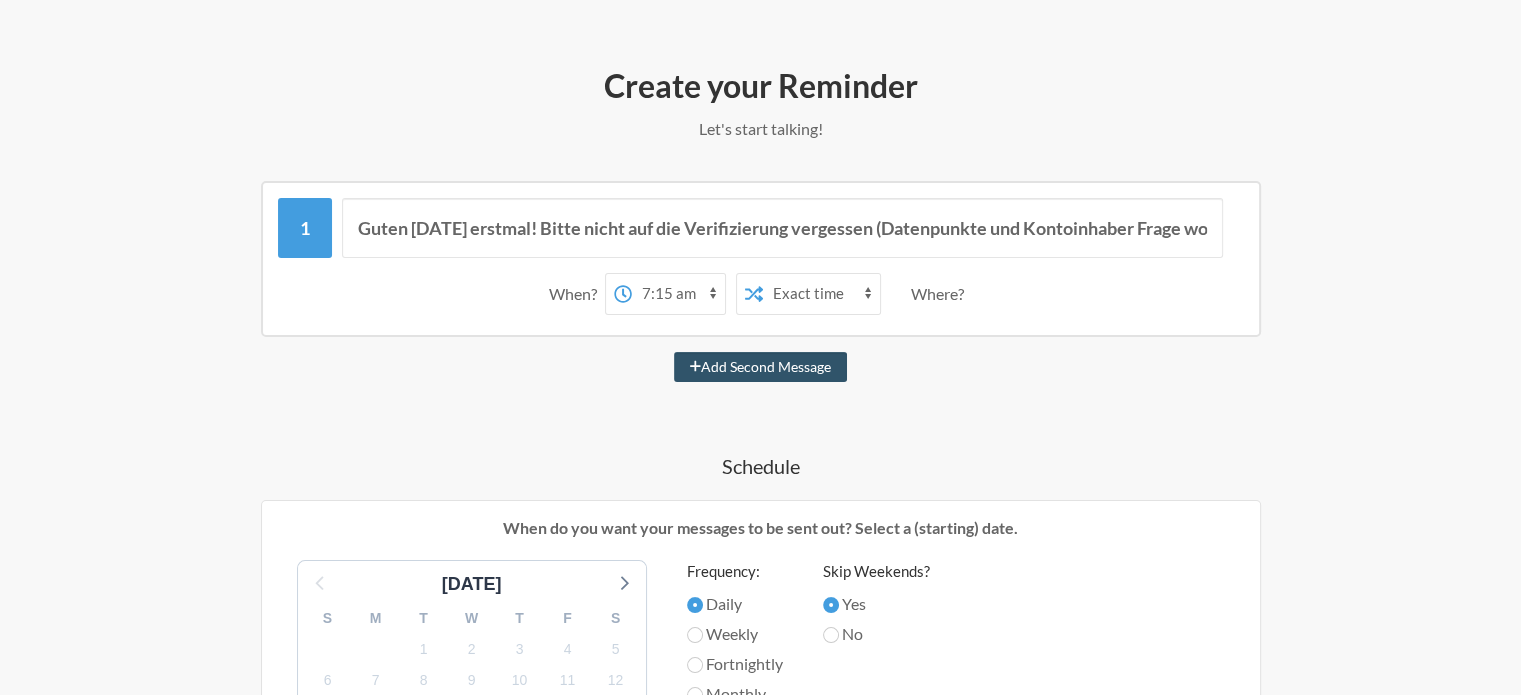 click on "Guten [DATE] erstmal! Bitte nicht auf die Verifizierung vergessen (Datenpunkte und Kontoinhaber Frage wo nötig, Profil verbinden) und auf eure Bearbeitungszeiten achten (besonders die Nachbearbeitung). Danke!     When?     12:00 am 12:15 am 12:30 am 12:45 am 1:00 am 1:15 am 1:30 am 1:45 am 2:00 am 2:15 am 2:30 am 2:45 am 3:00 am 3:15 am 3:30 am 3:45 am 4:00 am 4:15 am 4:30 am 4:45 am 5:00 am 5:15 am 5:30 am 5:45 am 6:00 am 6:15 am 6:30 am 6:45 am 7:00 am 7:15 am 7:30 am 7:45 am 8:00 am 8:15 am 8:30 am 8:45 am 9:00 am 9:15 am 9:30 am 9:45 am 10:00 am 10:15 am 10:30 am 10:45 am 11:00 am 11:15 am 11:30 am 11:45 am 12:00 pm 12:15 pm 12:30 pm 12:45 pm 1:00 pm 1:15 pm 1:30 pm 1:45 pm 2:00 pm 2:15 pm 2:30 pm 2:45 pm 3:00 pm 3:15 pm 3:30 pm 3:45 pm 4:00 pm 4:15 pm 4:30 pm 4:45 pm 5:00 pm 5:15 pm 5:30 pm 5:45 pm 6:00 pm 6:15 pm 6:30 pm 6:45 pm 7:00 pm 7:15 pm 7:30 pm 7:45 pm 8:00 pm 8:15 pm 8:30 pm 8:45 pm 9:00 pm 9:15 pm 9:30 pm 9:45 pm 10:00 pm 10:15 pm 10:30 pm 10:45 pm 11:00 pm 11:15 pm 11:30 pm 11:45 pm   on" at bounding box center (761, 736) 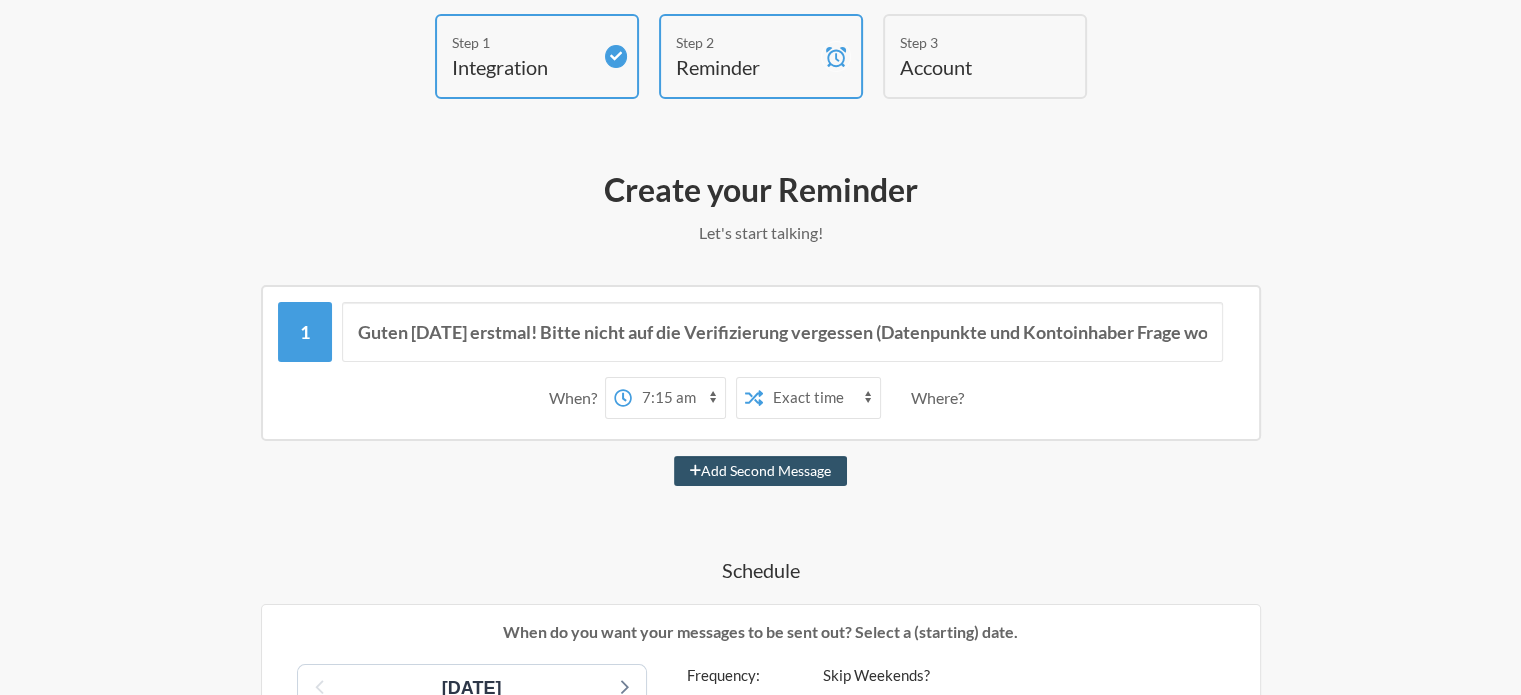 scroll, scrollTop: 0, scrollLeft: 0, axis: both 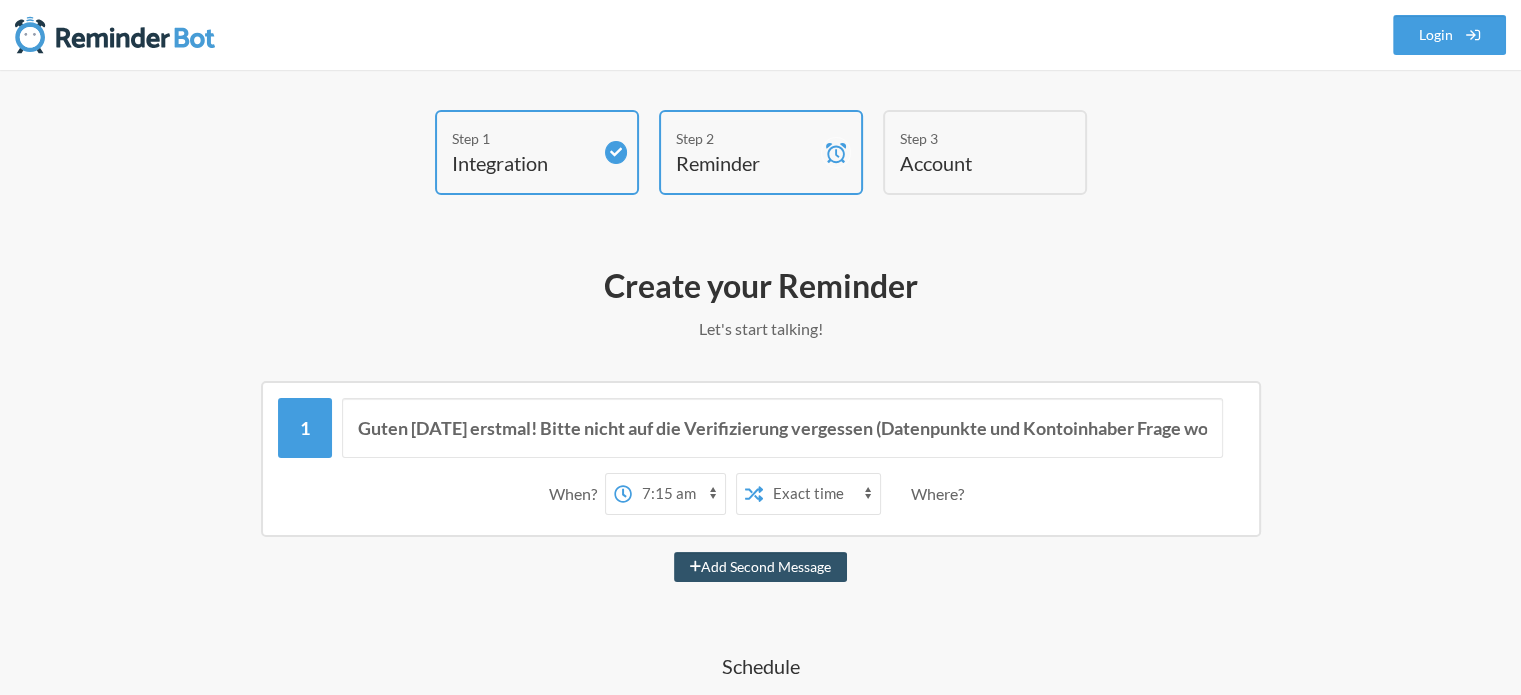 click on "Where?" at bounding box center [941, 494] 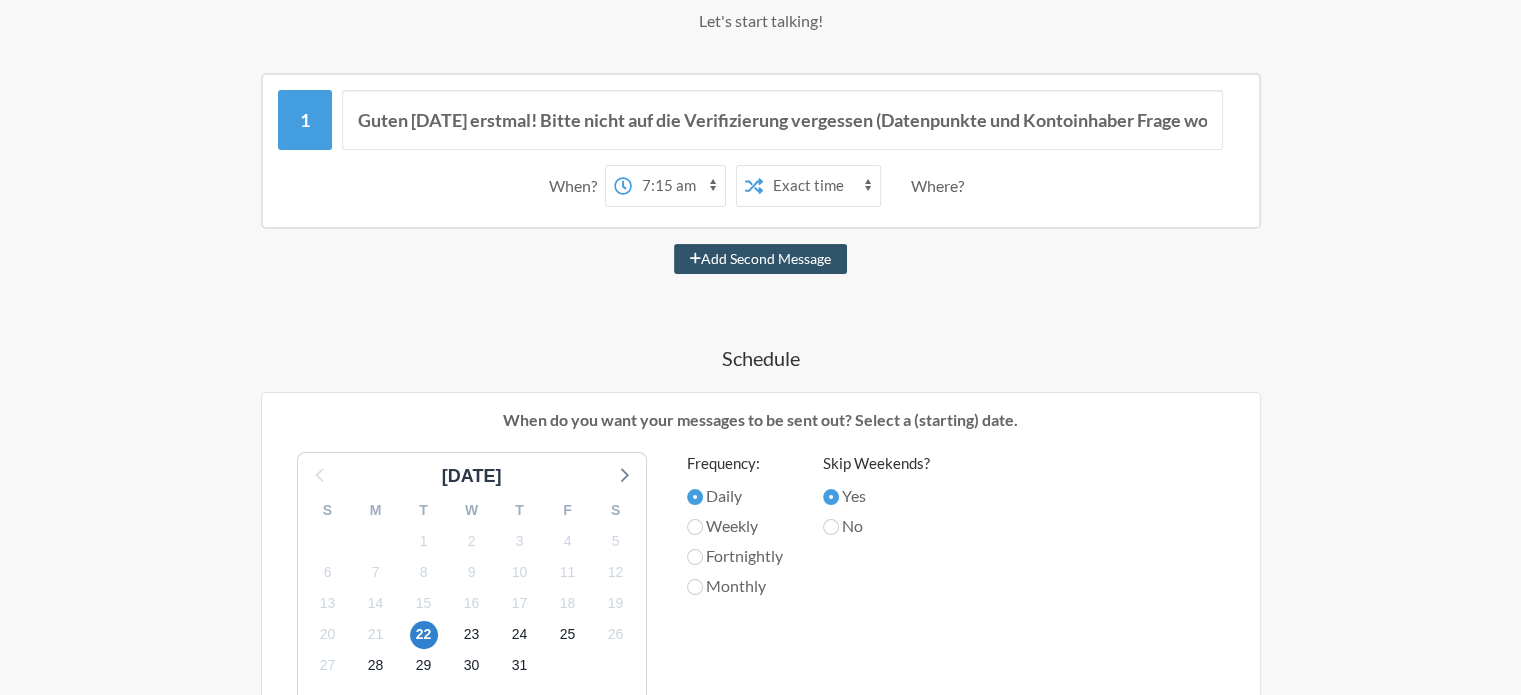 scroll, scrollTop: 400, scrollLeft: 0, axis: vertical 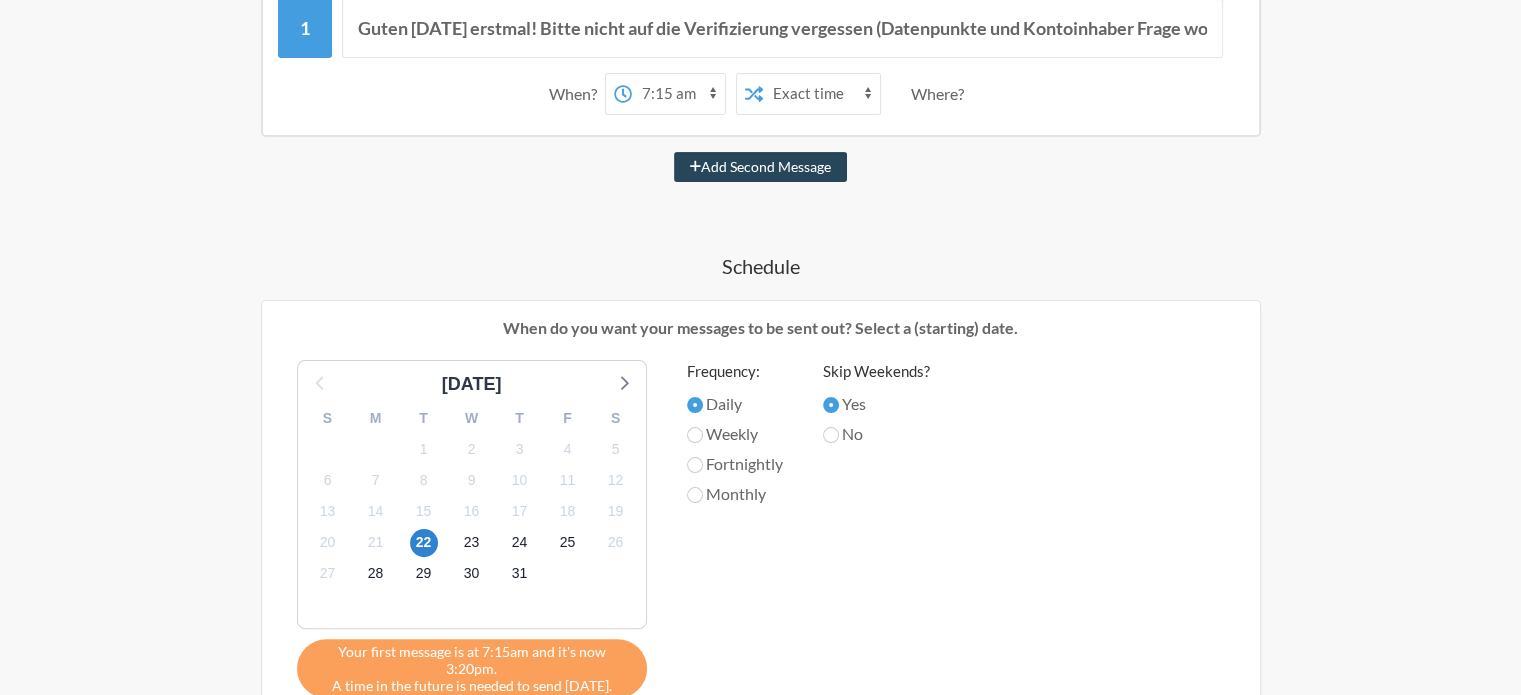 click on "Add Second Message" at bounding box center (760, 167) 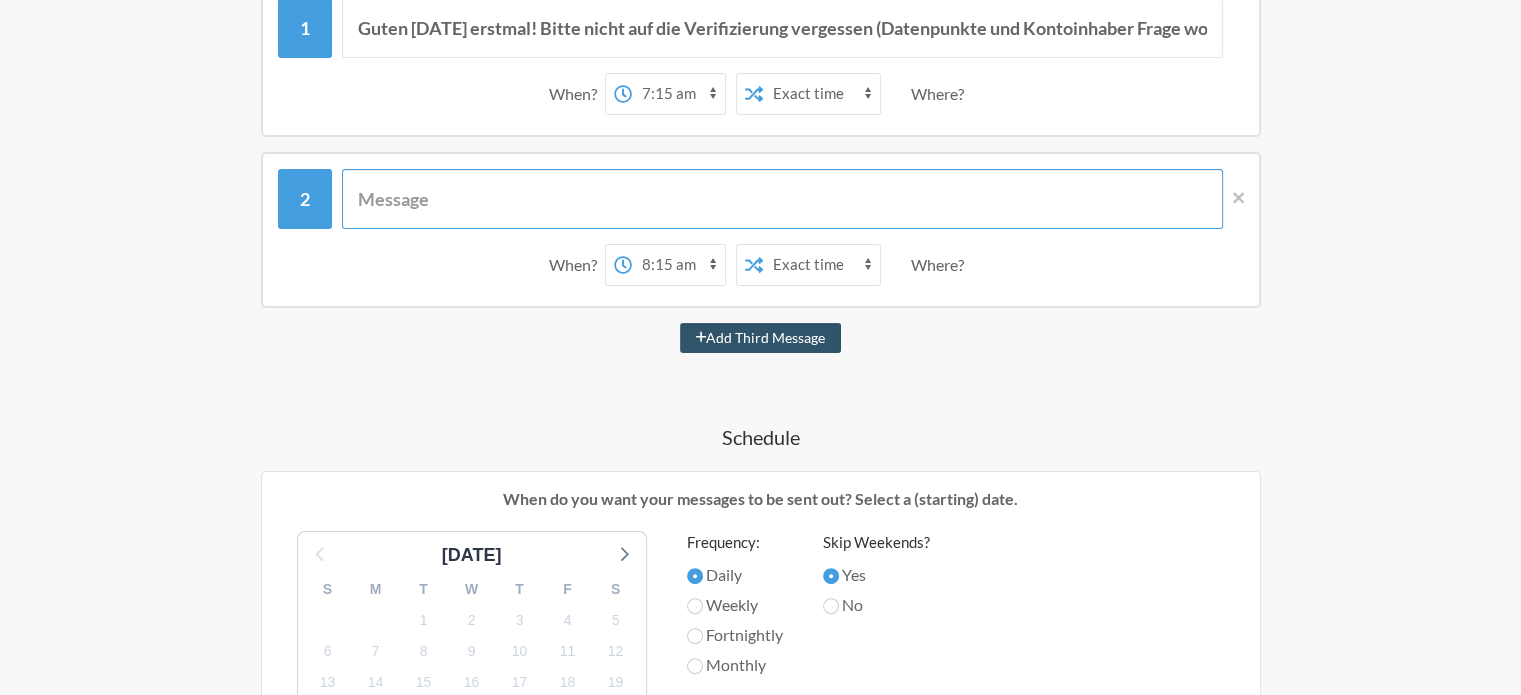 click at bounding box center [782, 199] 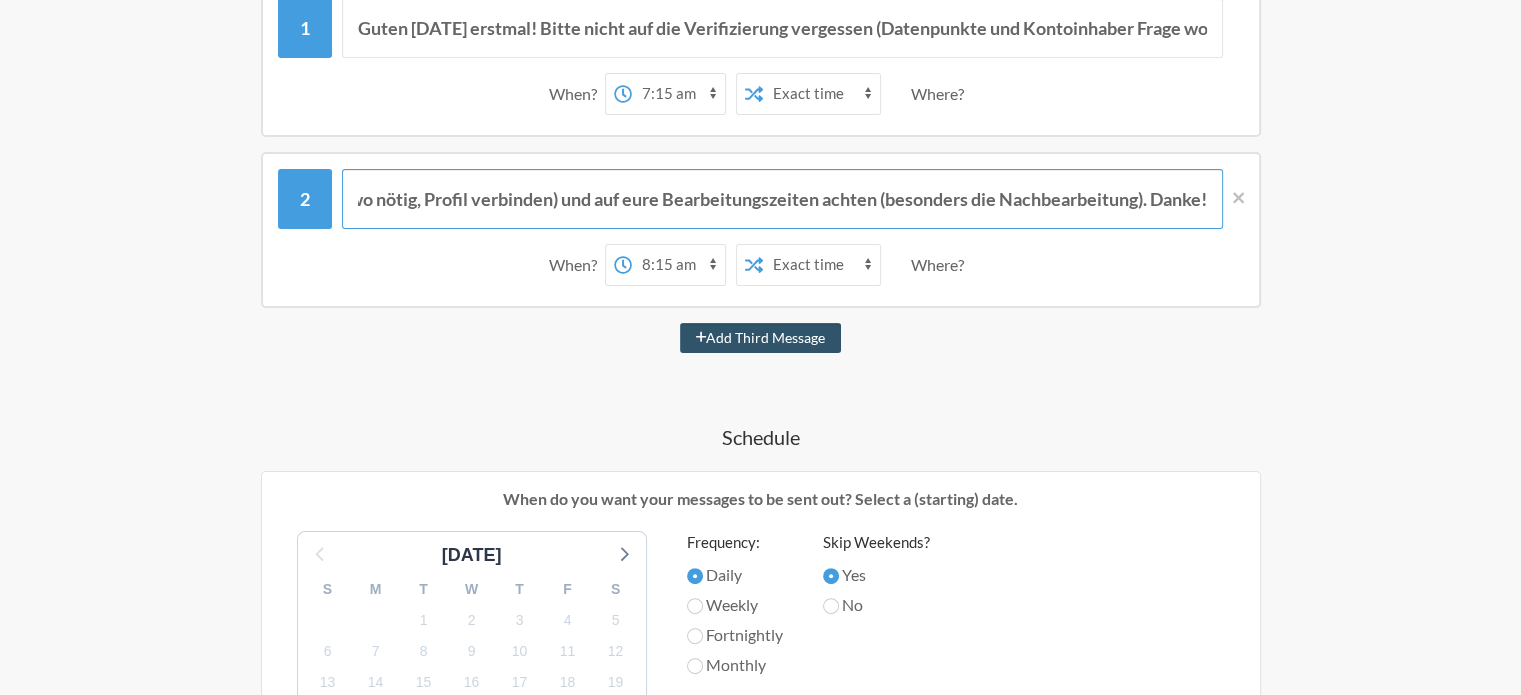 scroll, scrollTop: 0, scrollLeft: 0, axis: both 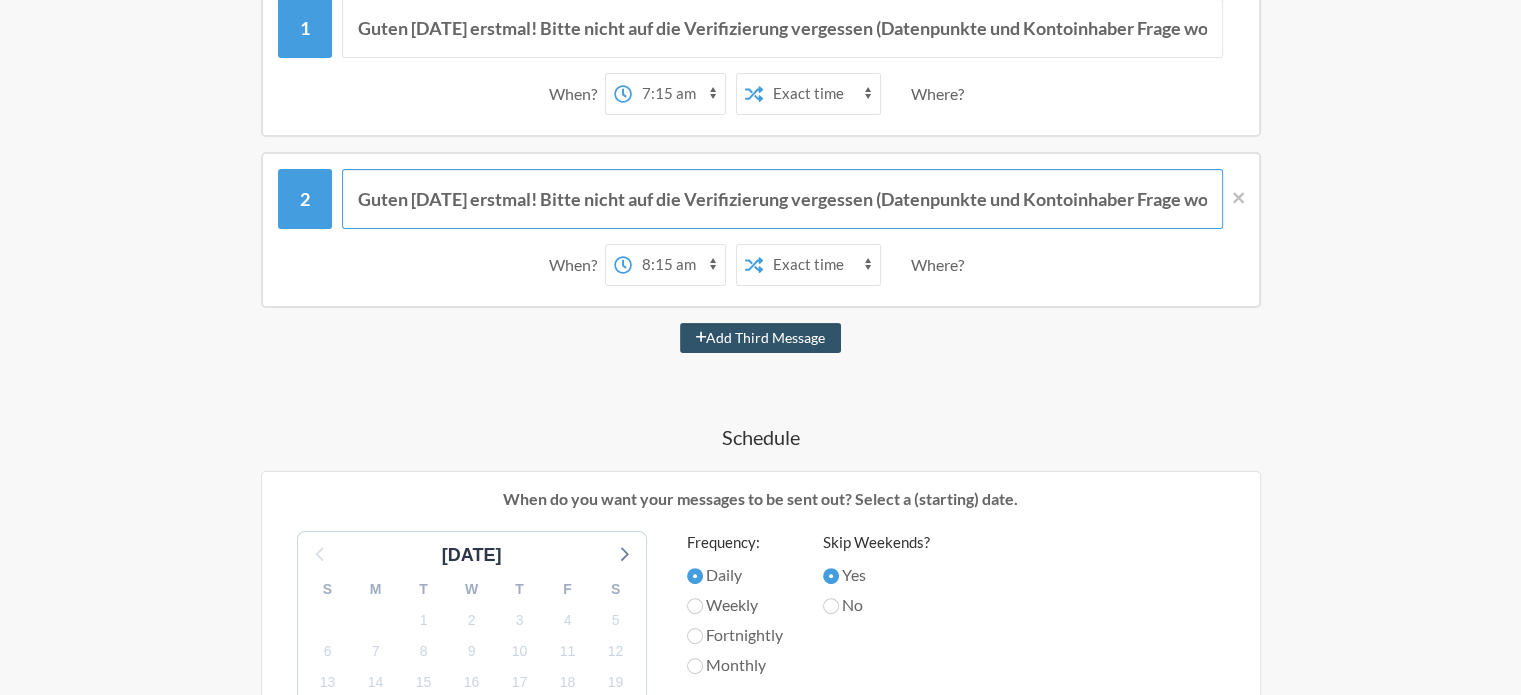 drag, startPoint x: 462, startPoint y: 209, endPoint x: 55, endPoint y: 167, distance: 409.16135 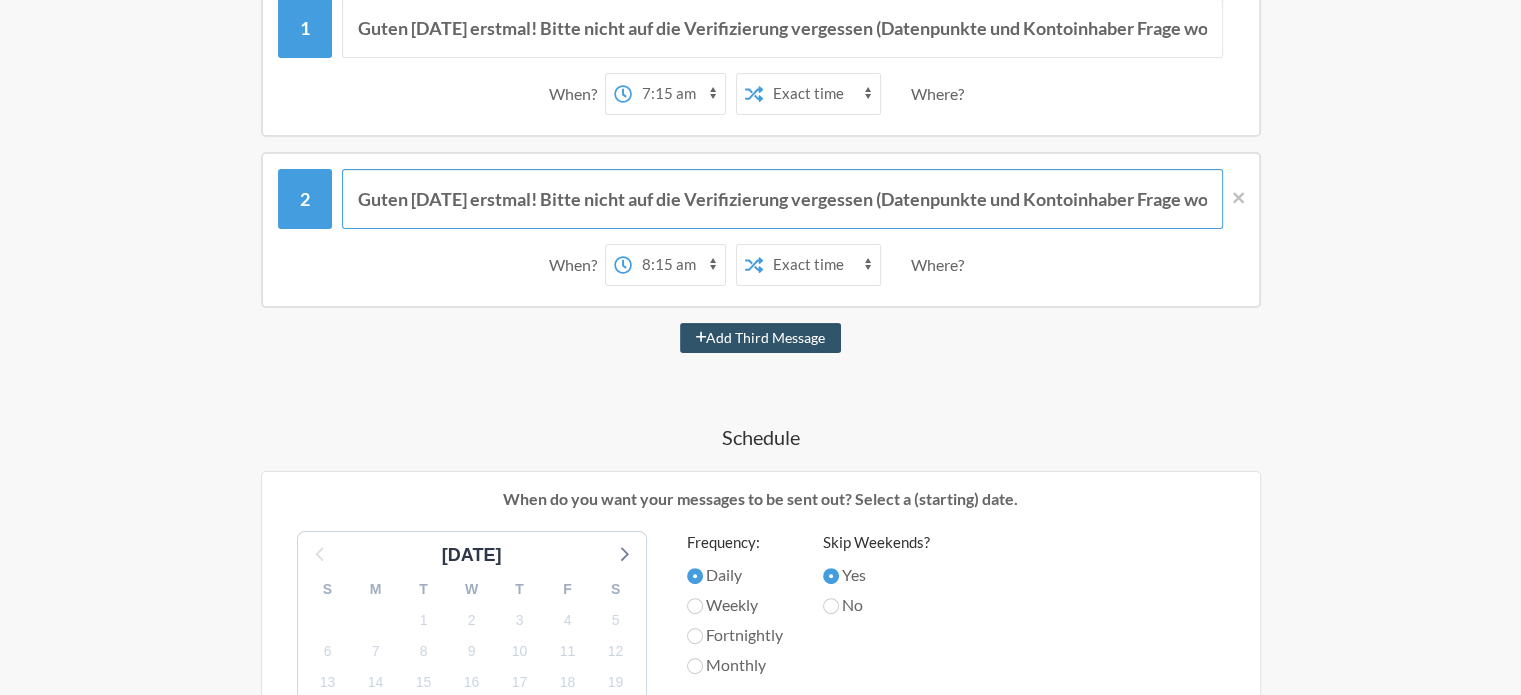 drag, startPoint x: 540, startPoint y: 198, endPoint x: 181, endPoint y: 183, distance: 359.31323 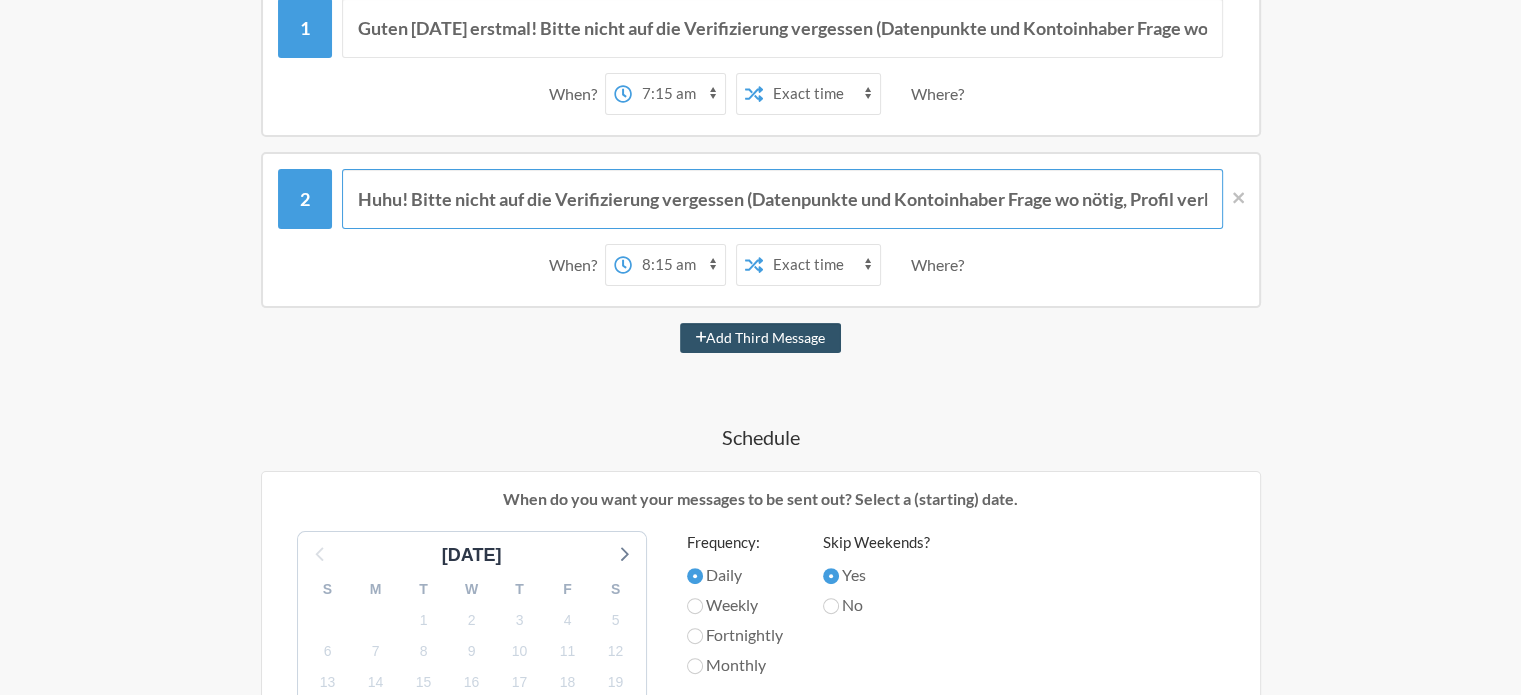 click on "Huhu! Bitte nicht auf die Verifizierung vergessen (Datenpunkte und Kontoinhaber Frage wo nötig, Profil verbinden) und auf eure Bearbeitungszeiten achten (besonders die Nachbearbeitung). Danke!" at bounding box center (782, 199) 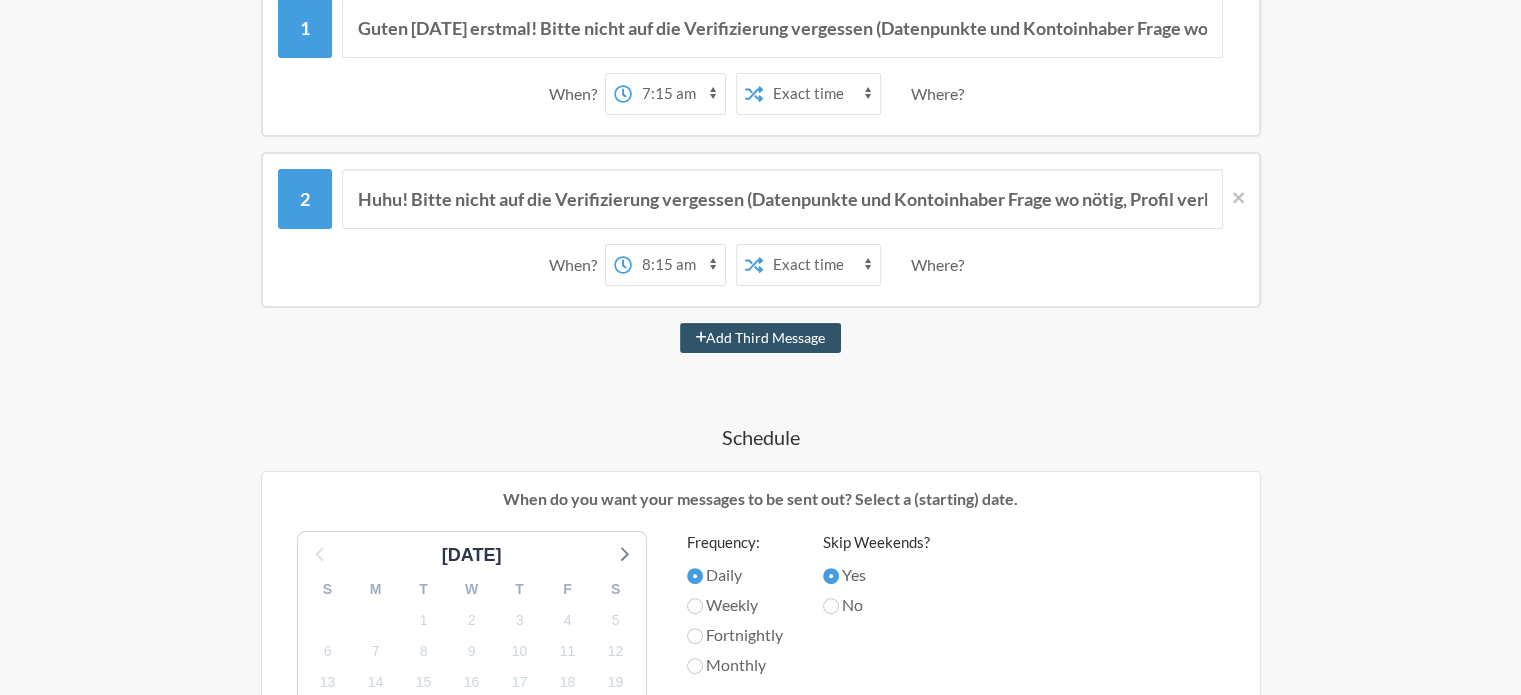 click on "12:00 am 12:15 am 12:30 am 12:45 am 1:00 am 1:15 am 1:30 am 1:45 am 2:00 am 2:15 am 2:30 am 2:45 am 3:00 am 3:15 am 3:30 am 3:45 am 4:00 am 4:15 am 4:30 am 4:45 am 5:00 am 5:15 am 5:30 am 5:45 am 6:00 am 6:15 am 6:30 am 6:45 am 7:00 am 7:15 am 7:30 am 7:45 am 8:00 am 8:15 am 8:30 am 8:45 am 9:00 am 9:15 am 9:30 am 9:45 am 10:00 am 10:15 am 10:30 am 10:45 am 11:00 am 11:15 am 11:30 am 11:45 am 12:00 pm 12:15 pm 12:30 pm 12:45 pm 1:00 pm 1:15 pm 1:30 pm 1:45 pm 2:00 pm 2:15 pm 2:30 pm 2:45 pm 3:00 pm 3:15 pm 3:30 pm 3:45 pm 4:00 pm 4:15 pm 4:30 pm 4:45 pm 5:00 pm 5:15 pm 5:30 pm 5:45 pm 6:00 pm 6:15 pm 6:30 pm 6:45 pm 7:00 pm 7:15 pm 7:30 pm 7:45 pm 8:00 pm 8:15 pm 8:30 pm 8:45 pm 9:00 pm 9:15 pm 9:30 pm 9:45 pm 10:00 pm 10:15 pm 10:30 pm 10:45 pm 11:00 pm 11:15 pm 11:30 pm 11:45 pm" at bounding box center (678, 265) 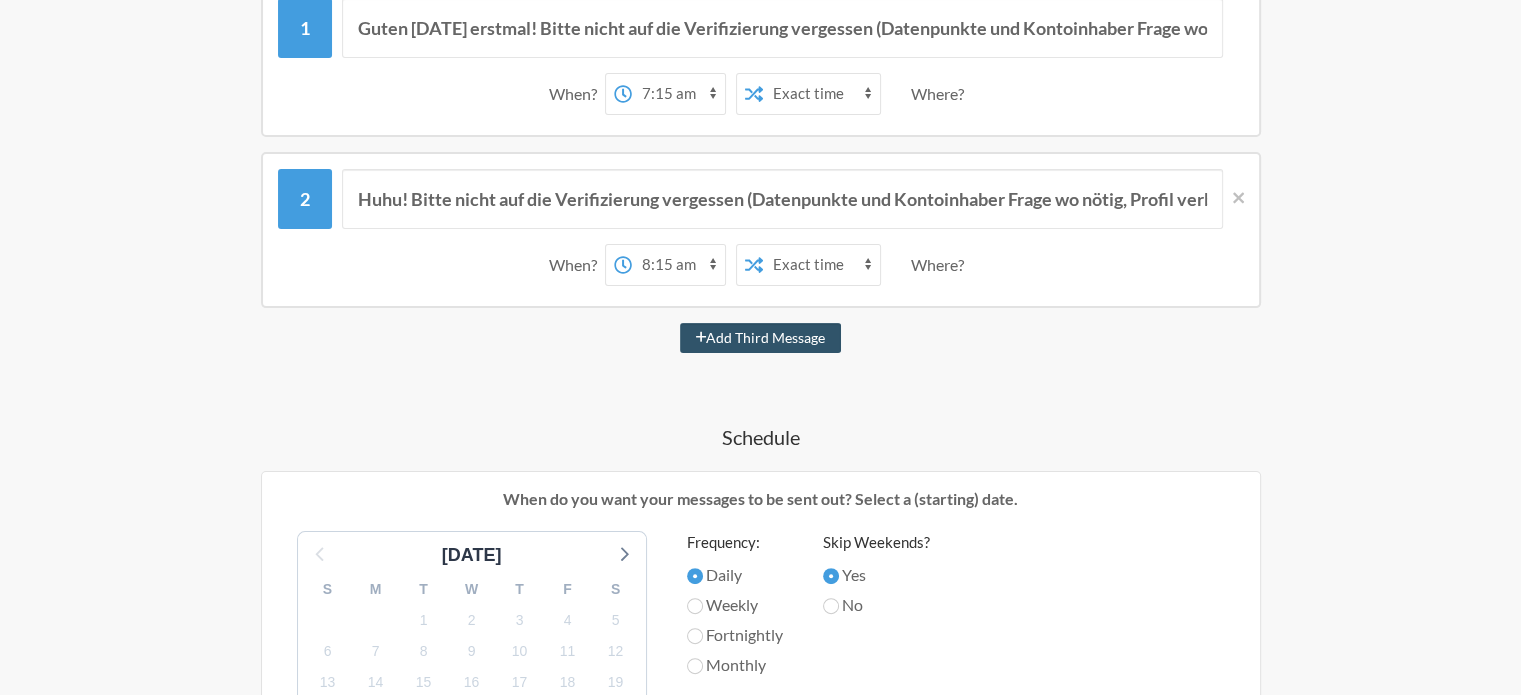 select on "15:15:00" 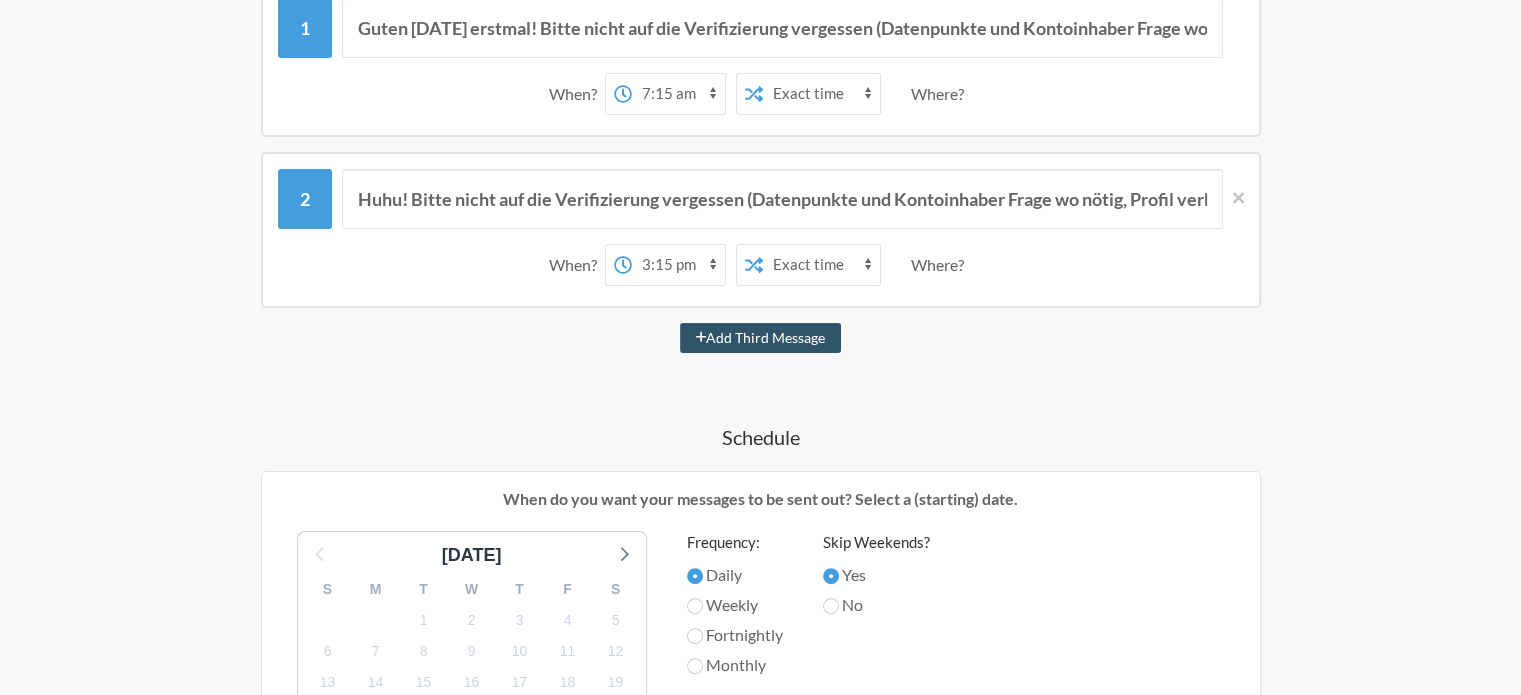 click on "12:00 am 12:15 am 12:30 am 12:45 am 1:00 am 1:15 am 1:30 am 1:45 am 2:00 am 2:15 am 2:30 am 2:45 am 3:00 am 3:15 am 3:30 am 3:45 am 4:00 am 4:15 am 4:30 am 4:45 am 5:00 am 5:15 am 5:30 am 5:45 am 6:00 am 6:15 am 6:30 am 6:45 am 7:00 am 7:15 am 7:30 am 7:45 am 8:00 am 8:15 am 8:30 am 8:45 am 9:00 am 9:15 am 9:30 am 9:45 am 10:00 am 10:15 am 10:30 am 10:45 am 11:00 am 11:15 am 11:30 am 11:45 am 12:00 pm 12:15 pm 12:30 pm 12:45 pm 1:00 pm 1:15 pm 1:30 pm 1:45 pm 2:00 pm 2:15 pm 2:30 pm 2:45 pm 3:00 pm 3:15 pm 3:30 pm 3:45 pm 4:00 pm 4:15 pm 4:30 pm 4:45 pm 5:00 pm 5:15 pm 5:30 pm 5:45 pm 6:00 pm 6:15 pm 6:30 pm 6:45 pm 7:00 pm 7:15 pm 7:30 pm 7:45 pm 8:00 pm 8:15 pm 8:30 pm 8:45 pm 9:00 pm 9:15 pm 9:30 pm 9:45 pm 10:00 pm 10:15 pm 10:30 pm 10:45 pm 11:00 pm 11:15 pm 11:30 pm 11:45 pm" at bounding box center [678, 265] 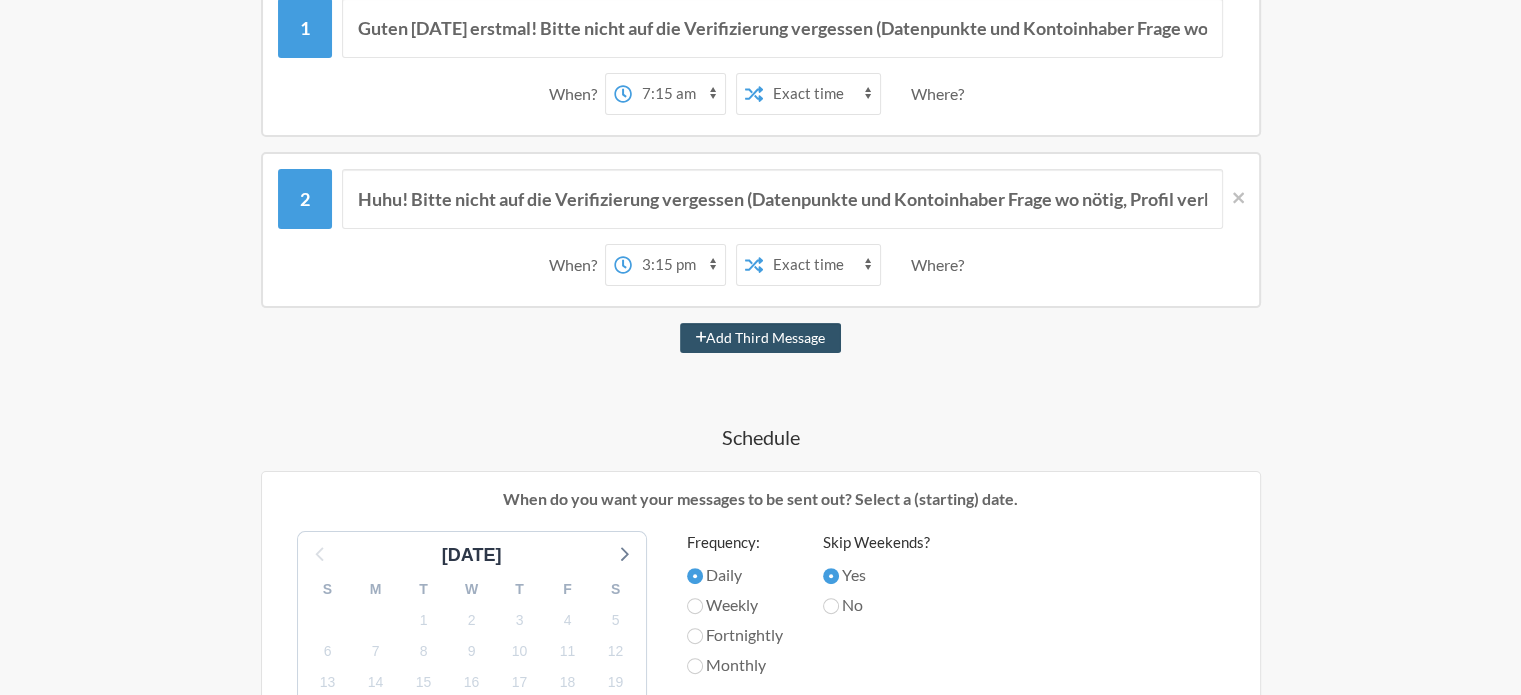 click on "Where?" at bounding box center (941, 265) 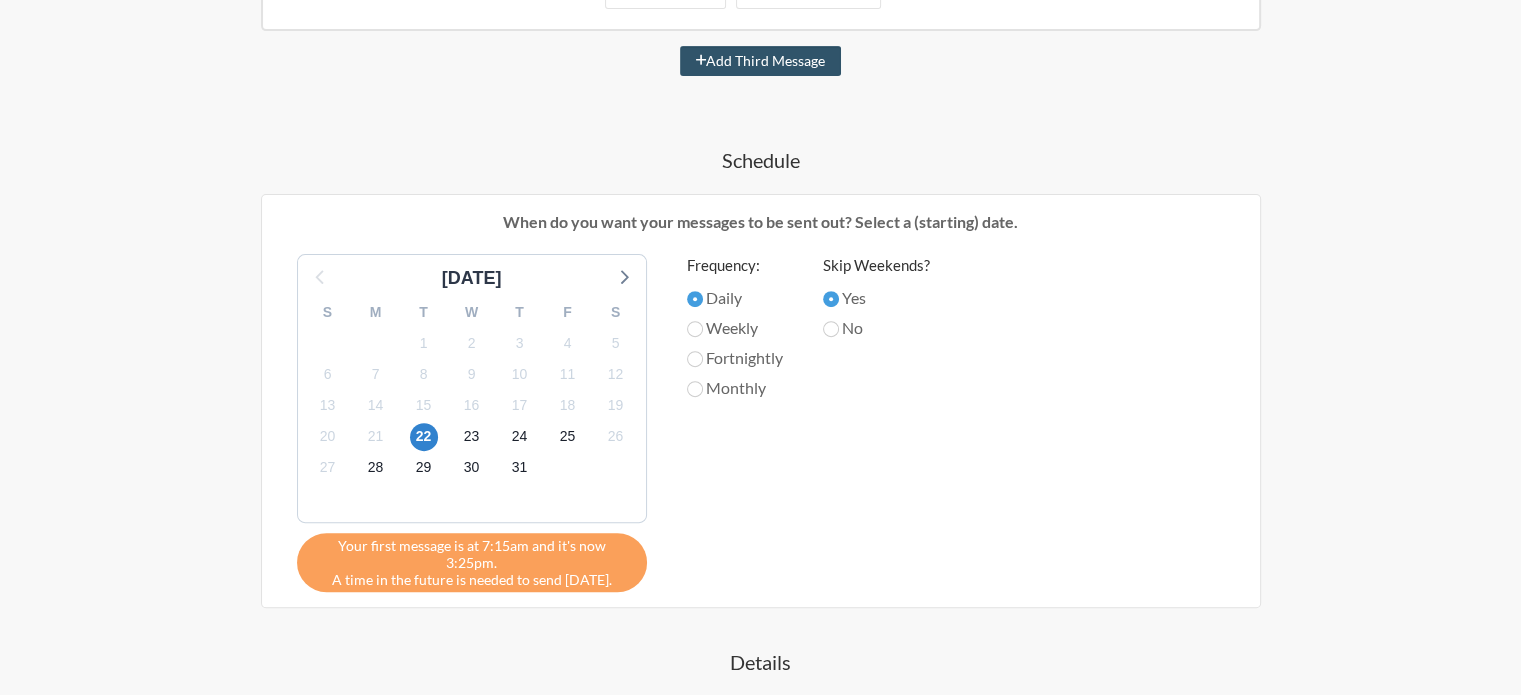 scroll, scrollTop: 700, scrollLeft: 0, axis: vertical 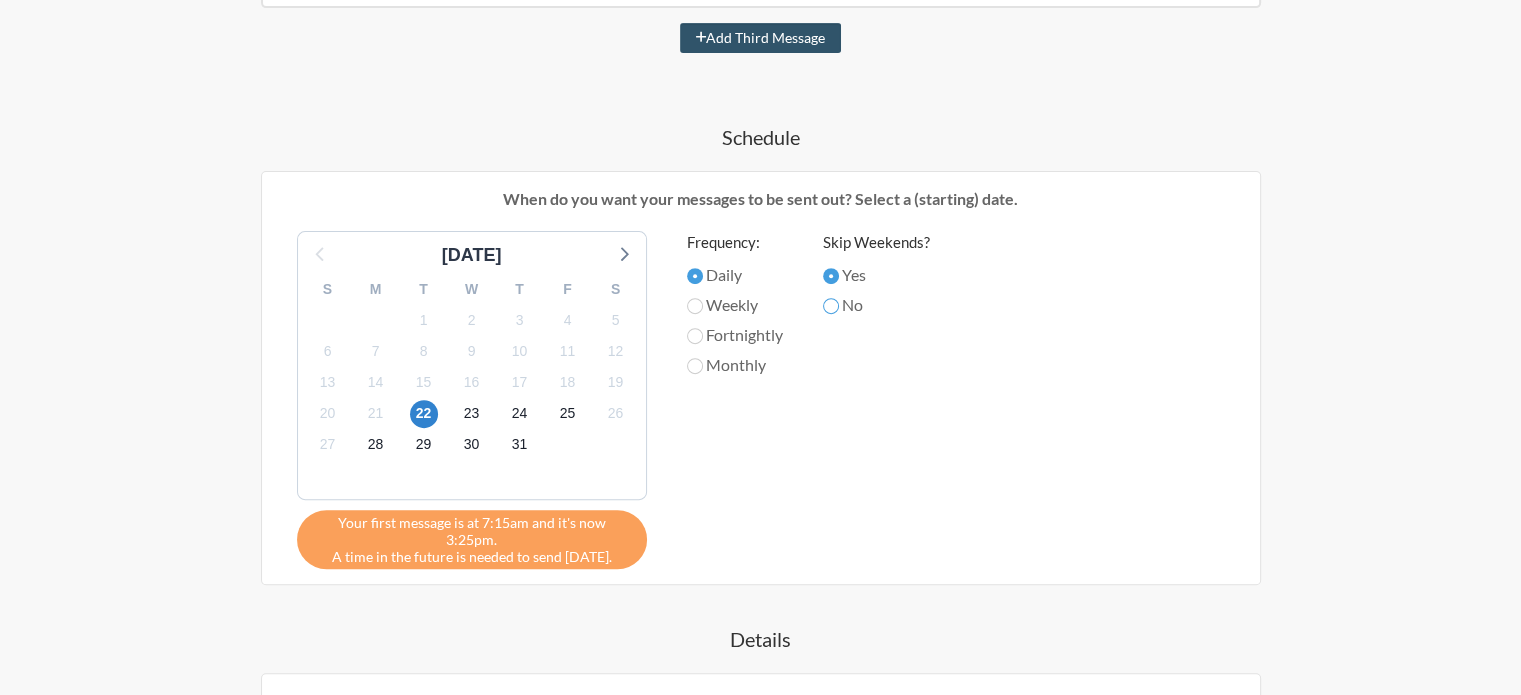 click on "No" at bounding box center (831, 306) 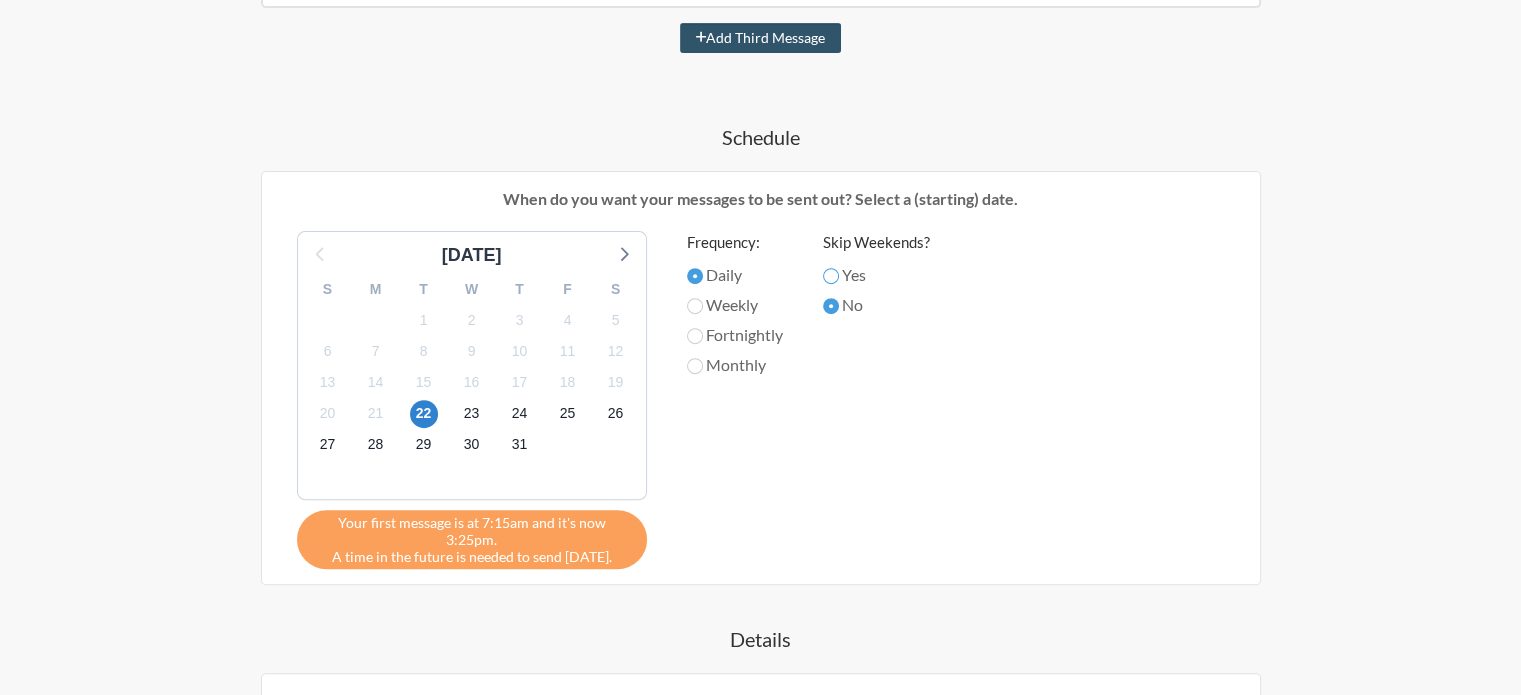 click on "Yes" at bounding box center [831, 276] 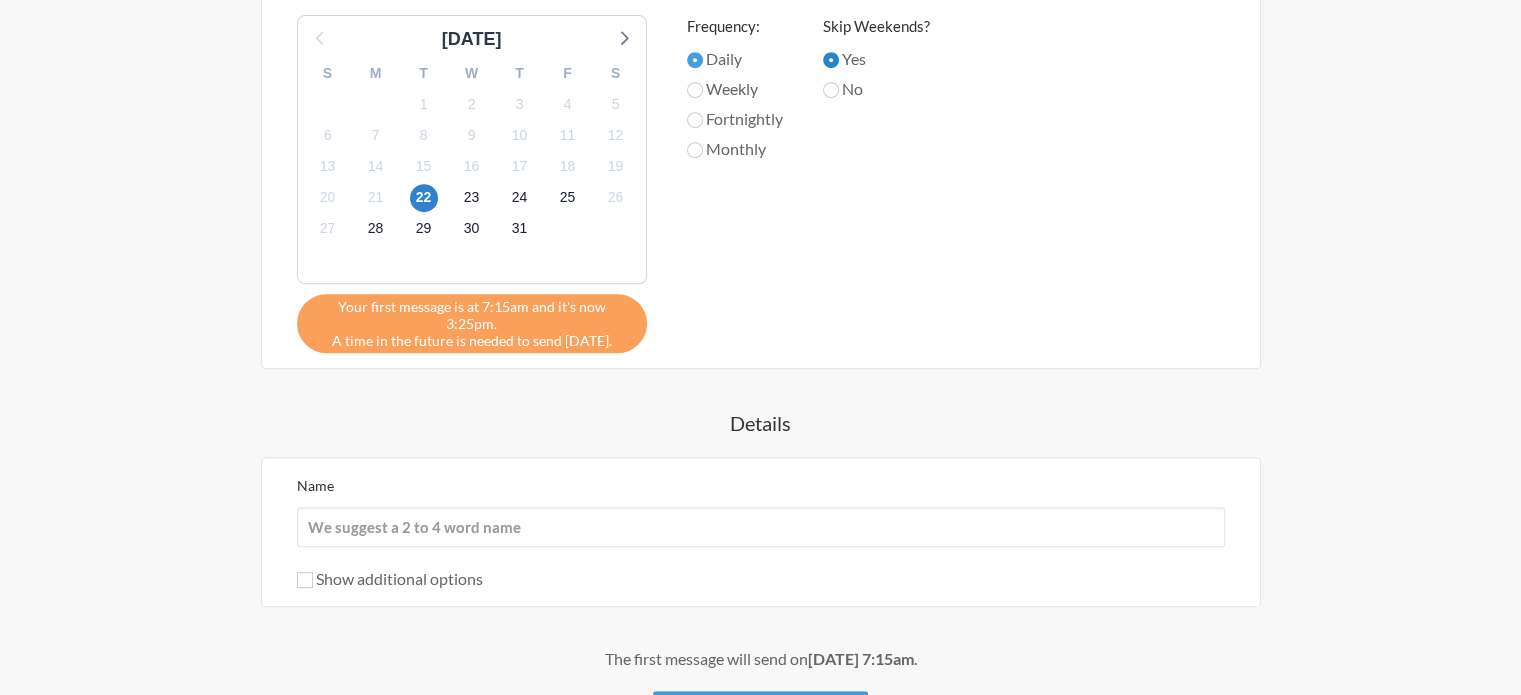 scroll, scrollTop: 1065, scrollLeft: 0, axis: vertical 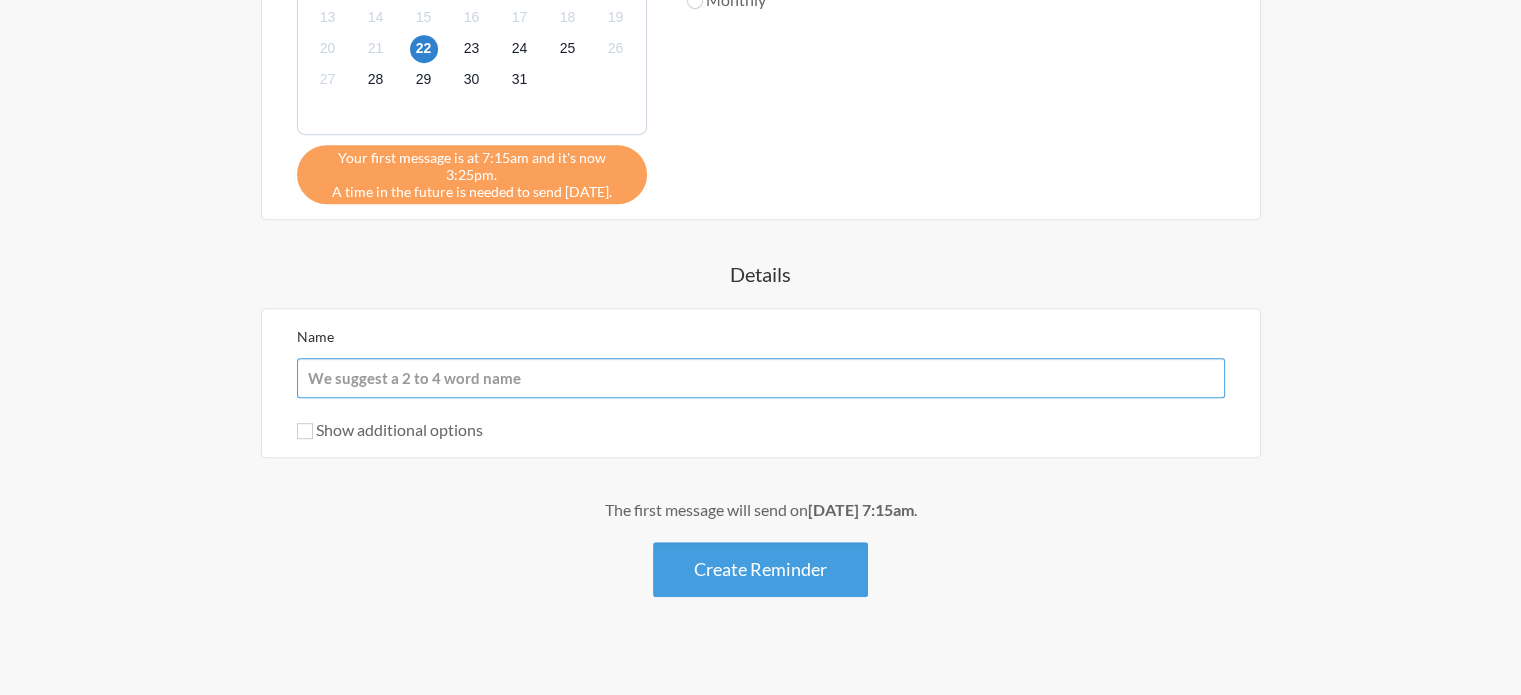 click on "Name" at bounding box center [761, 378] 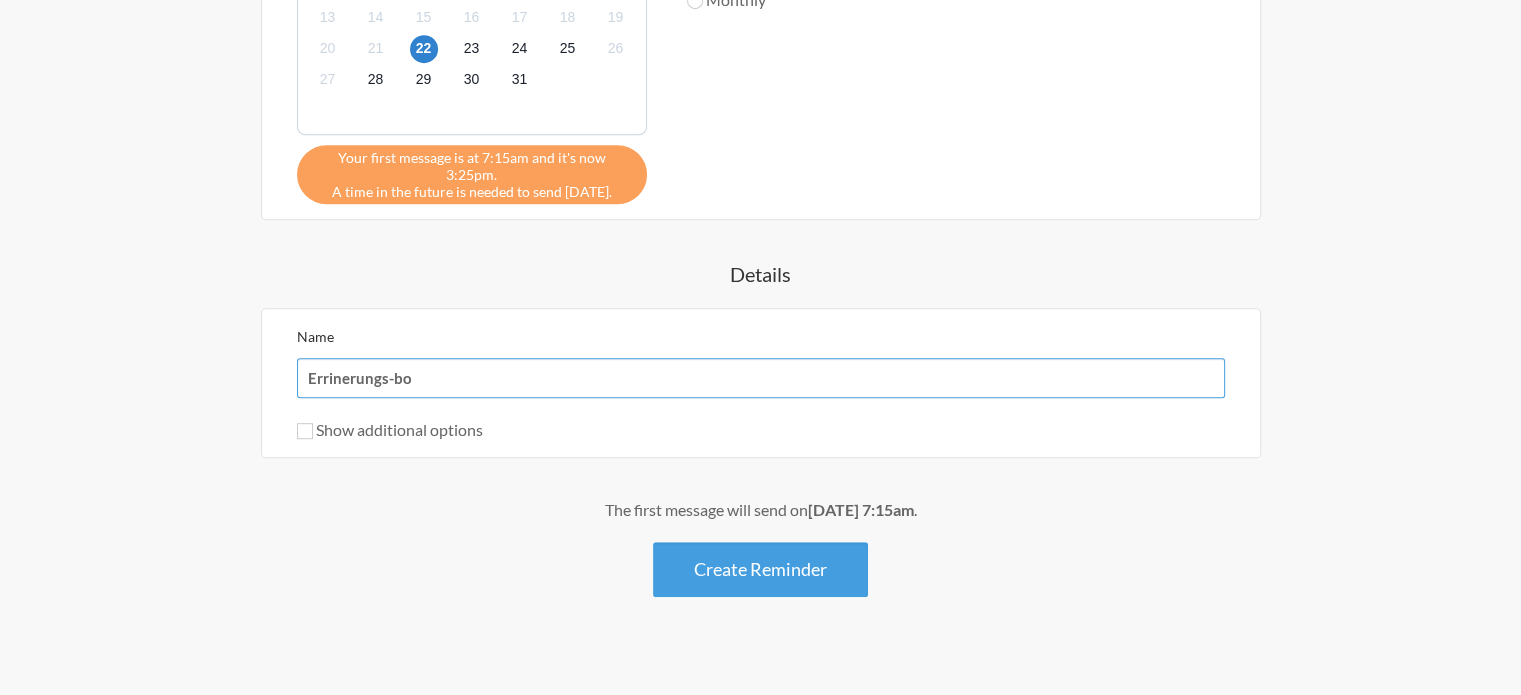 type on "Errinerungs-bot" 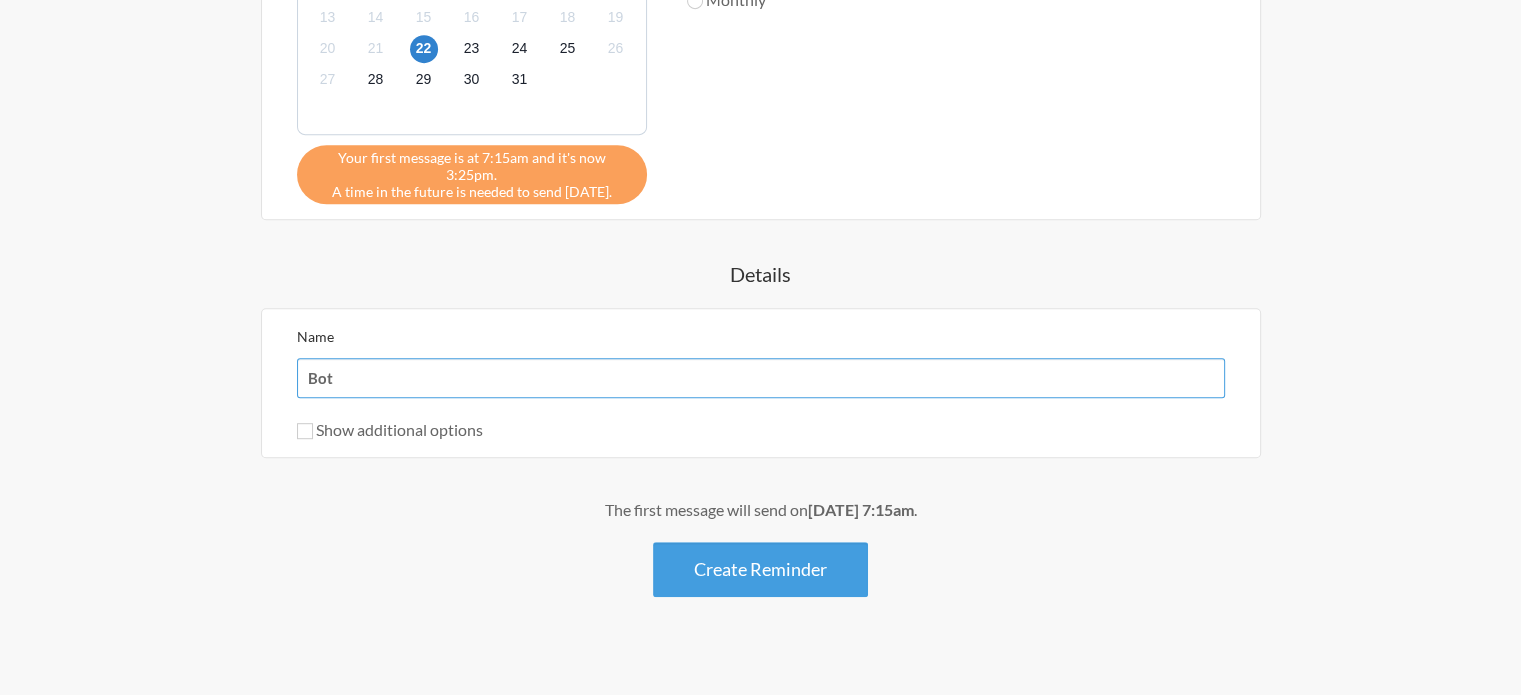 type on "Bot" 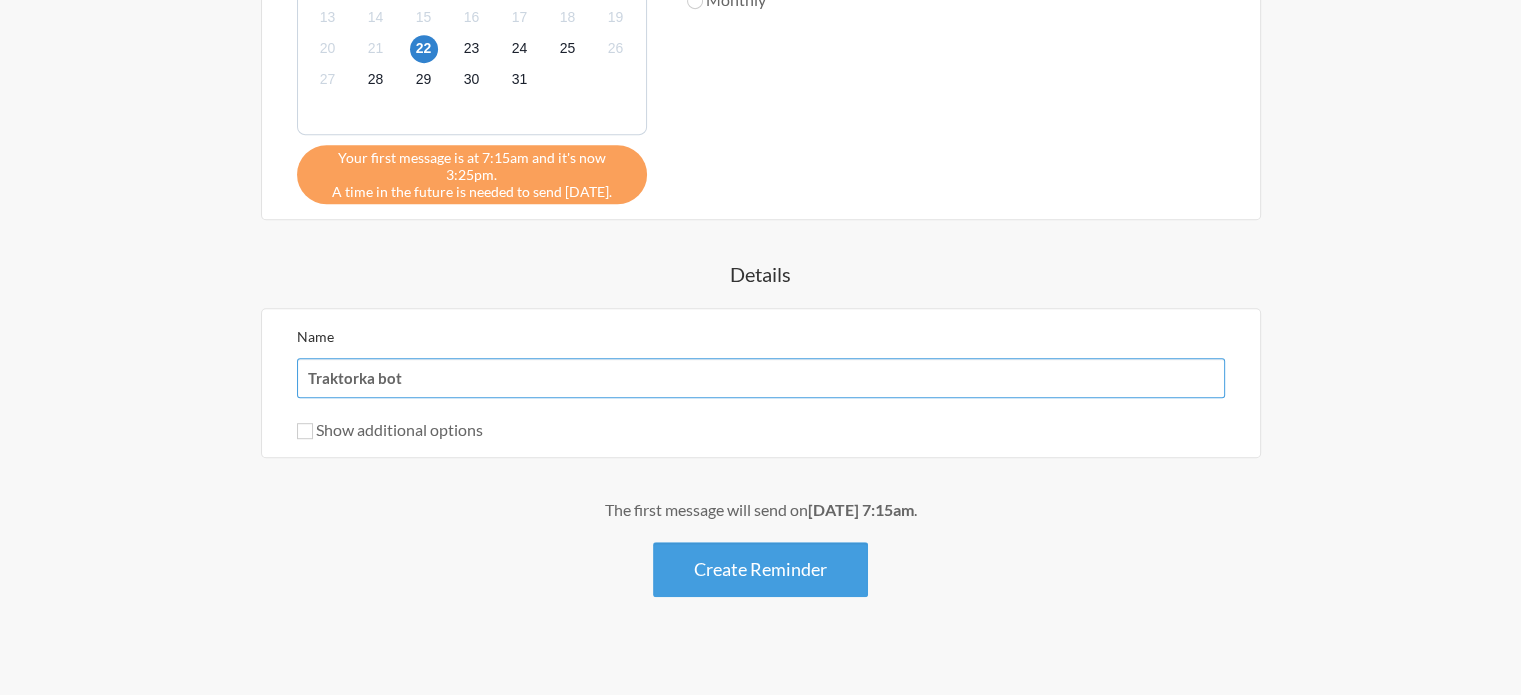 click on "Traktorka bot" at bounding box center (761, 378) 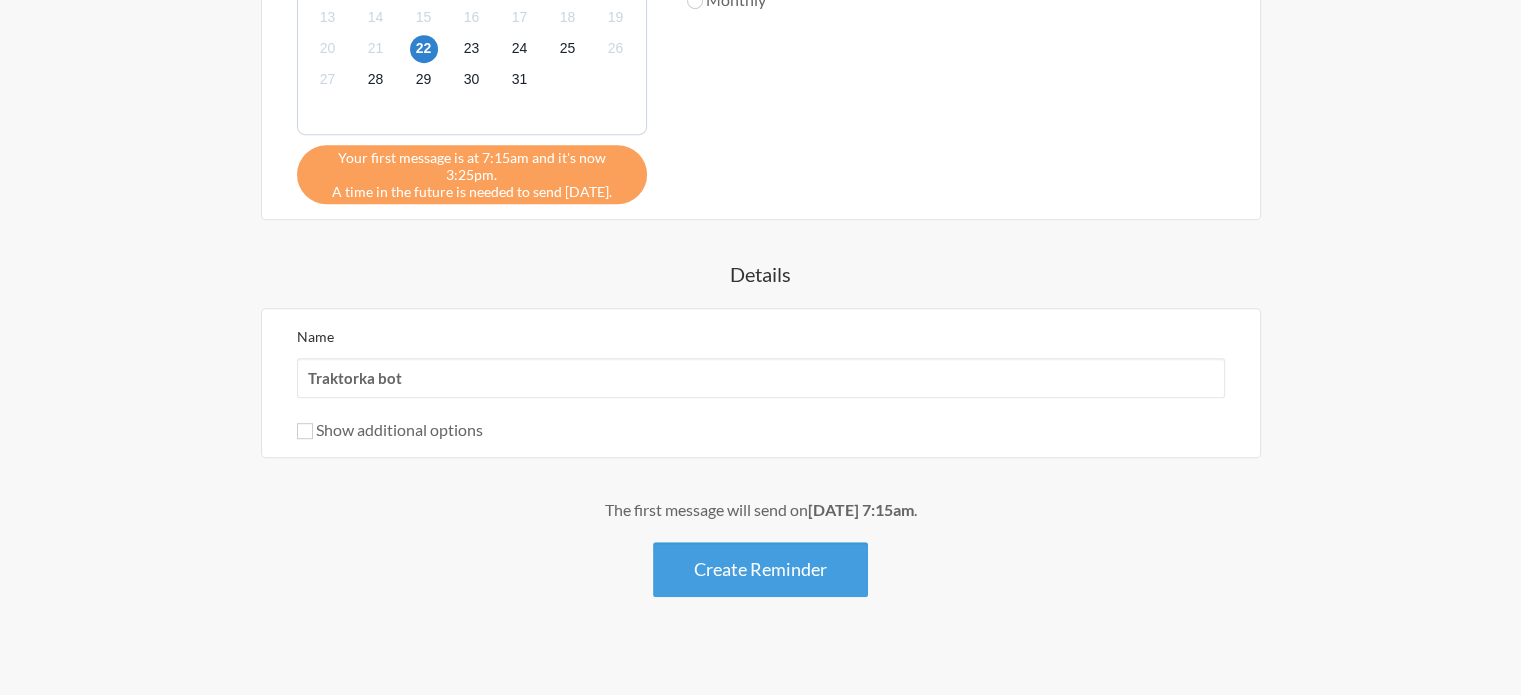 click on "Show additional options" at bounding box center (390, 429) 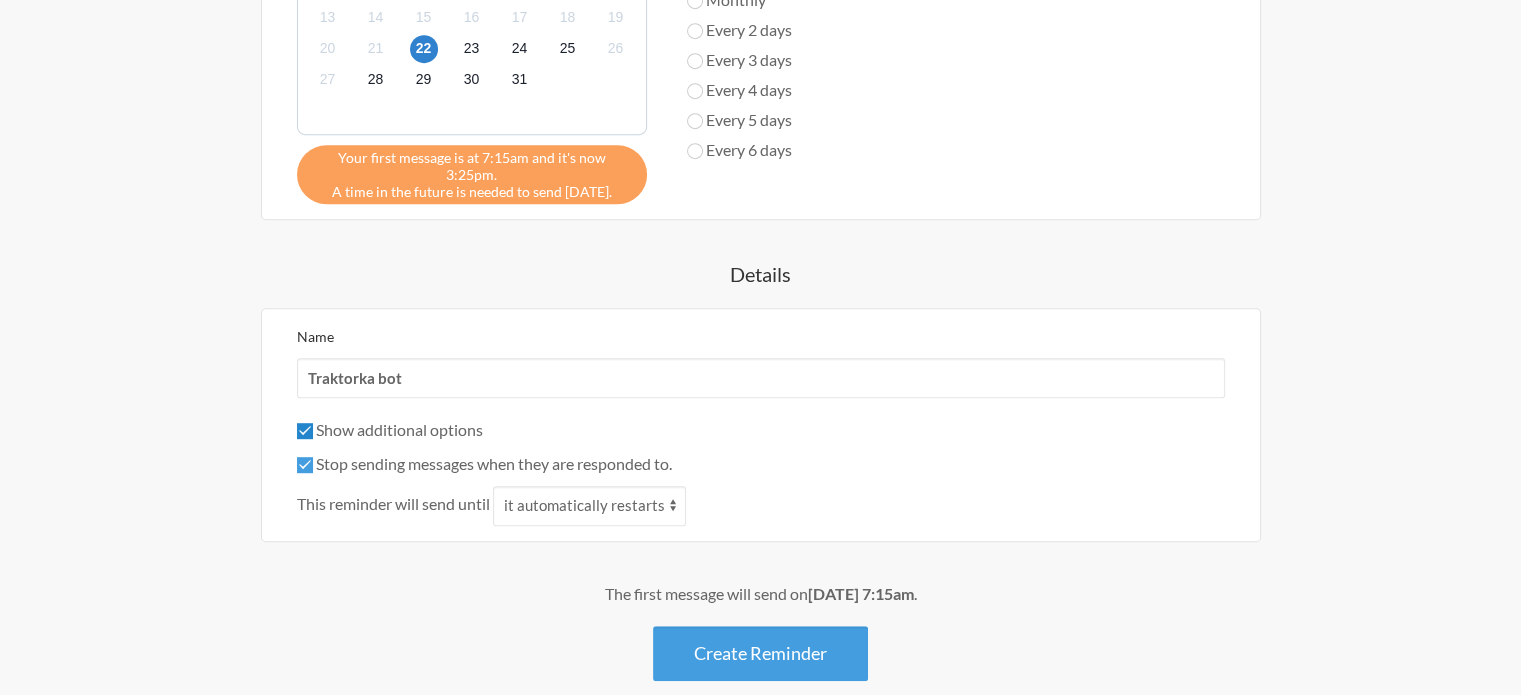 click on "Show additional options" at bounding box center (305, 431) 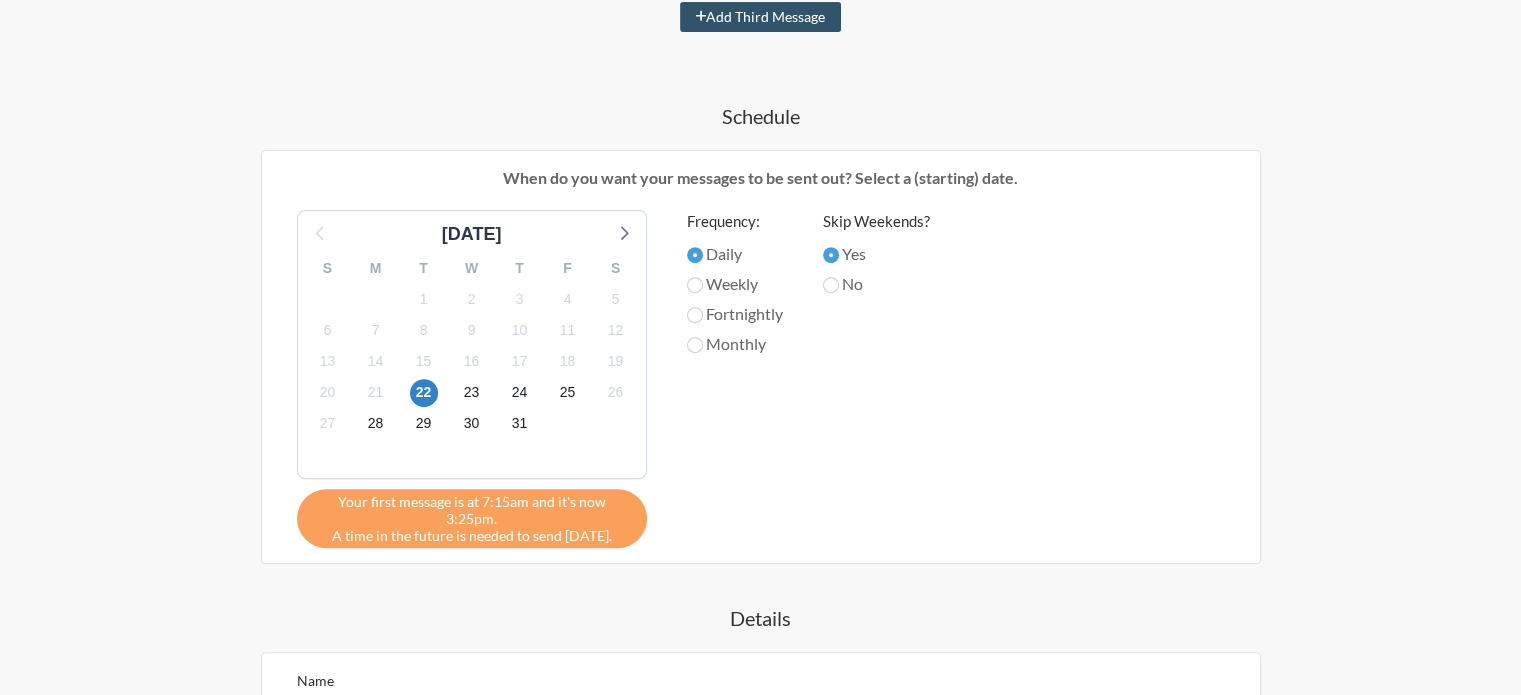 scroll, scrollTop: 1065, scrollLeft: 0, axis: vertical 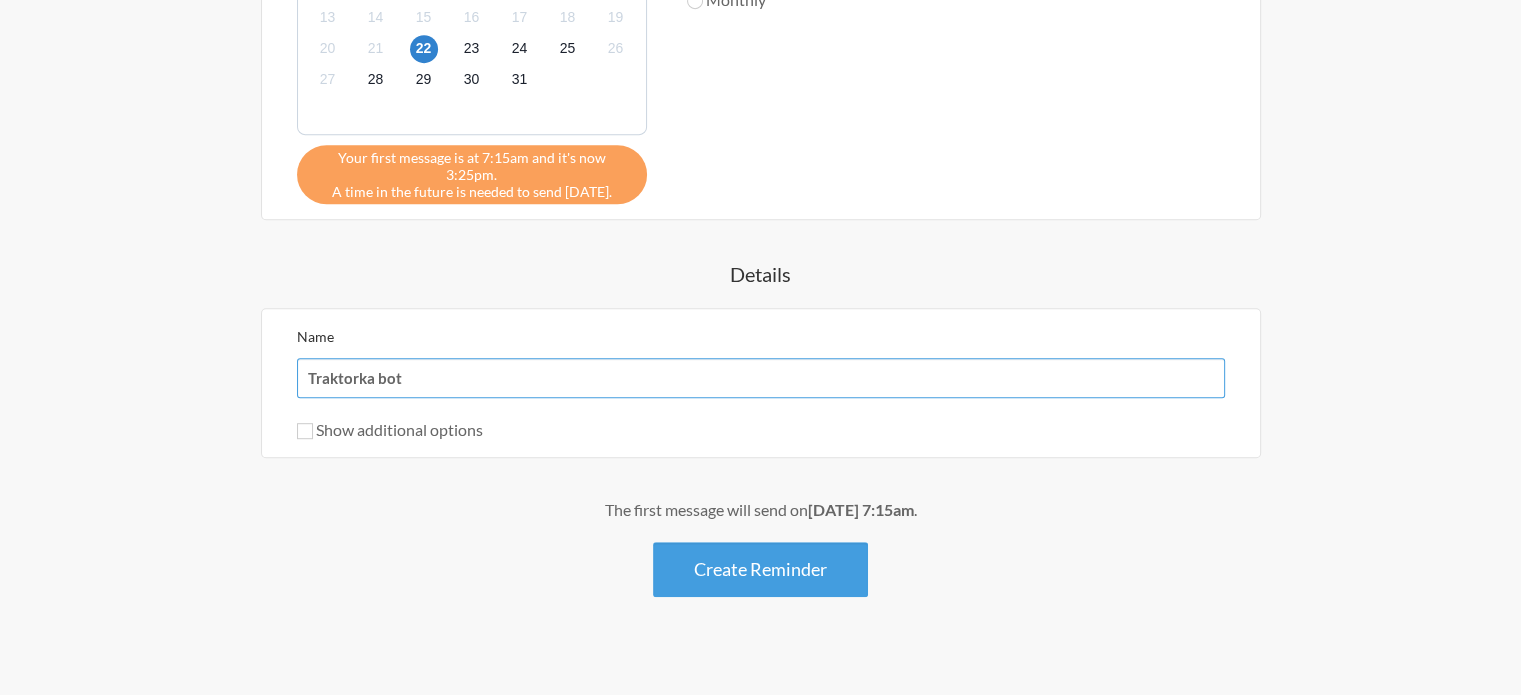 click on "Traktorka bot" at bounding box center (761, 378) 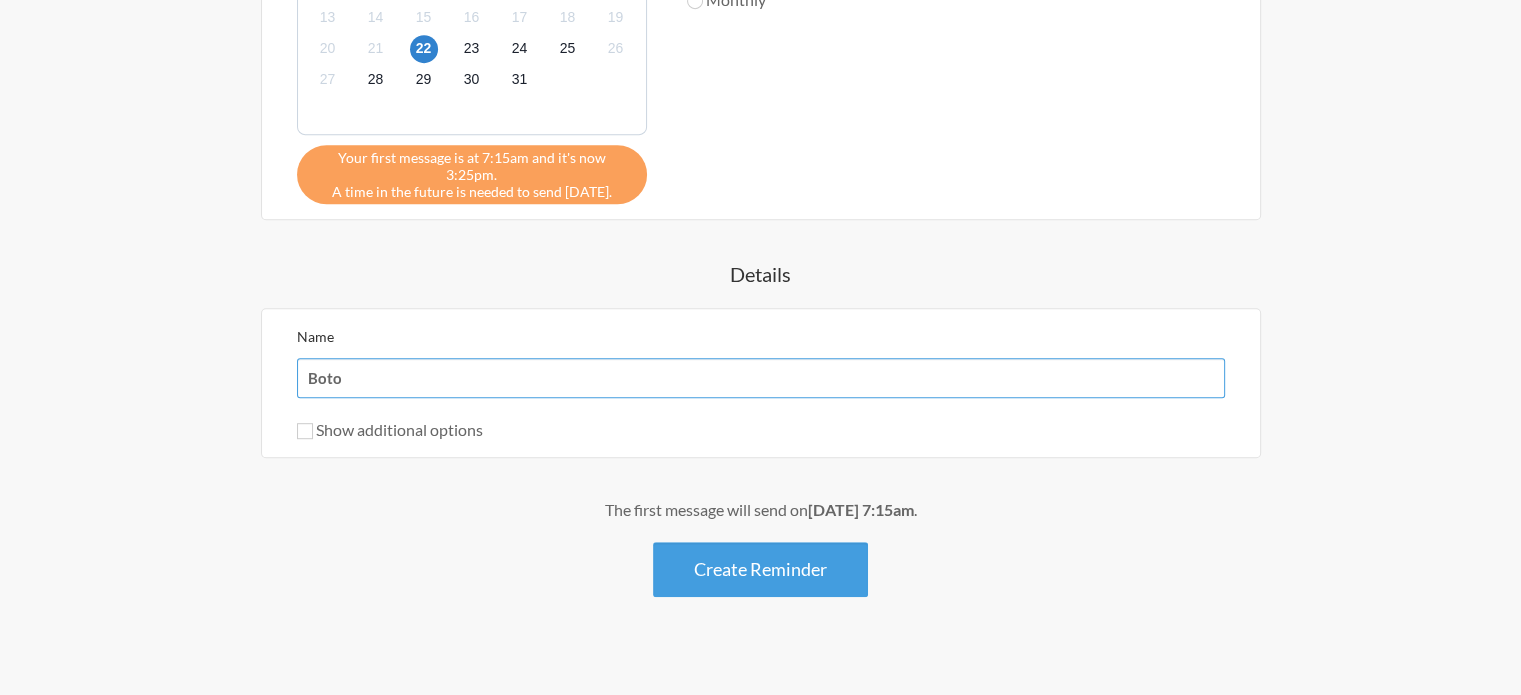 type on "Boto" 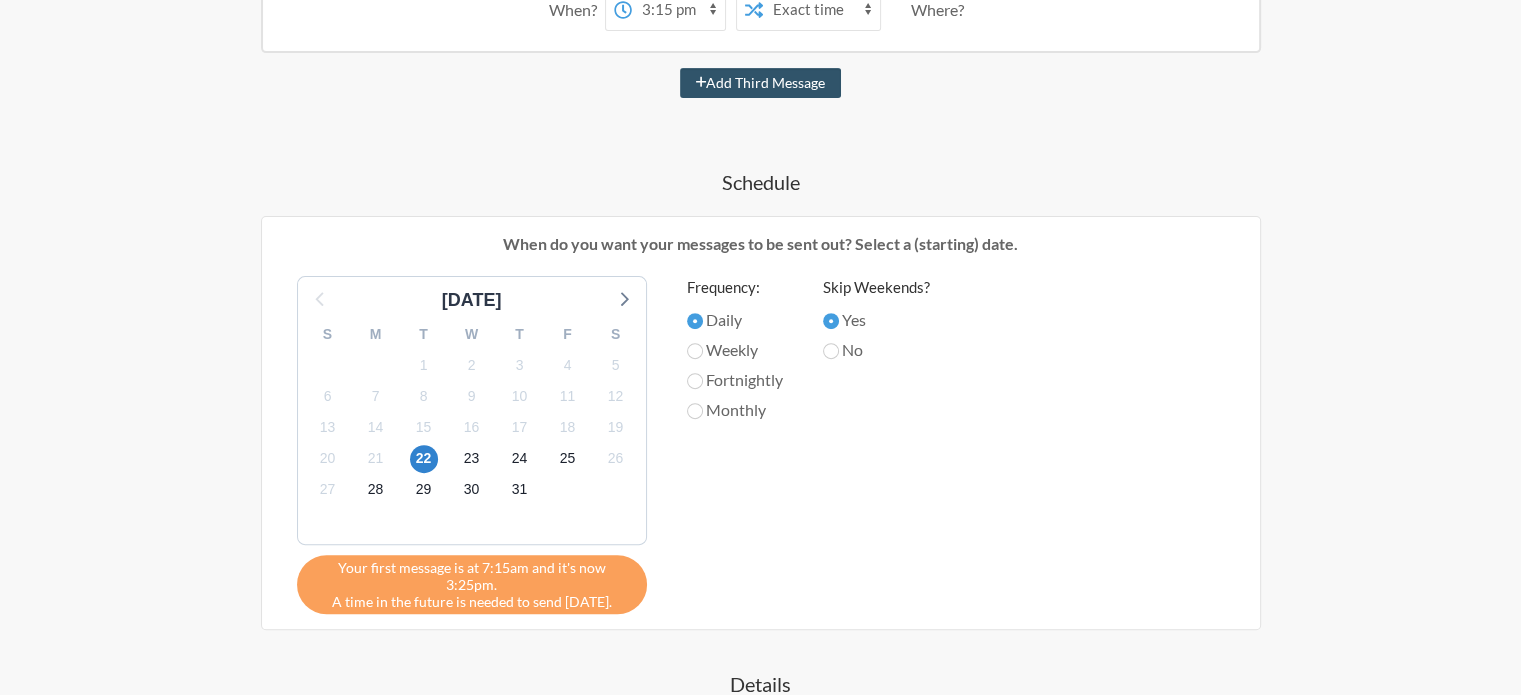 scroll, scrollTop: 1065, scrollLeft: 0, axis: vertical 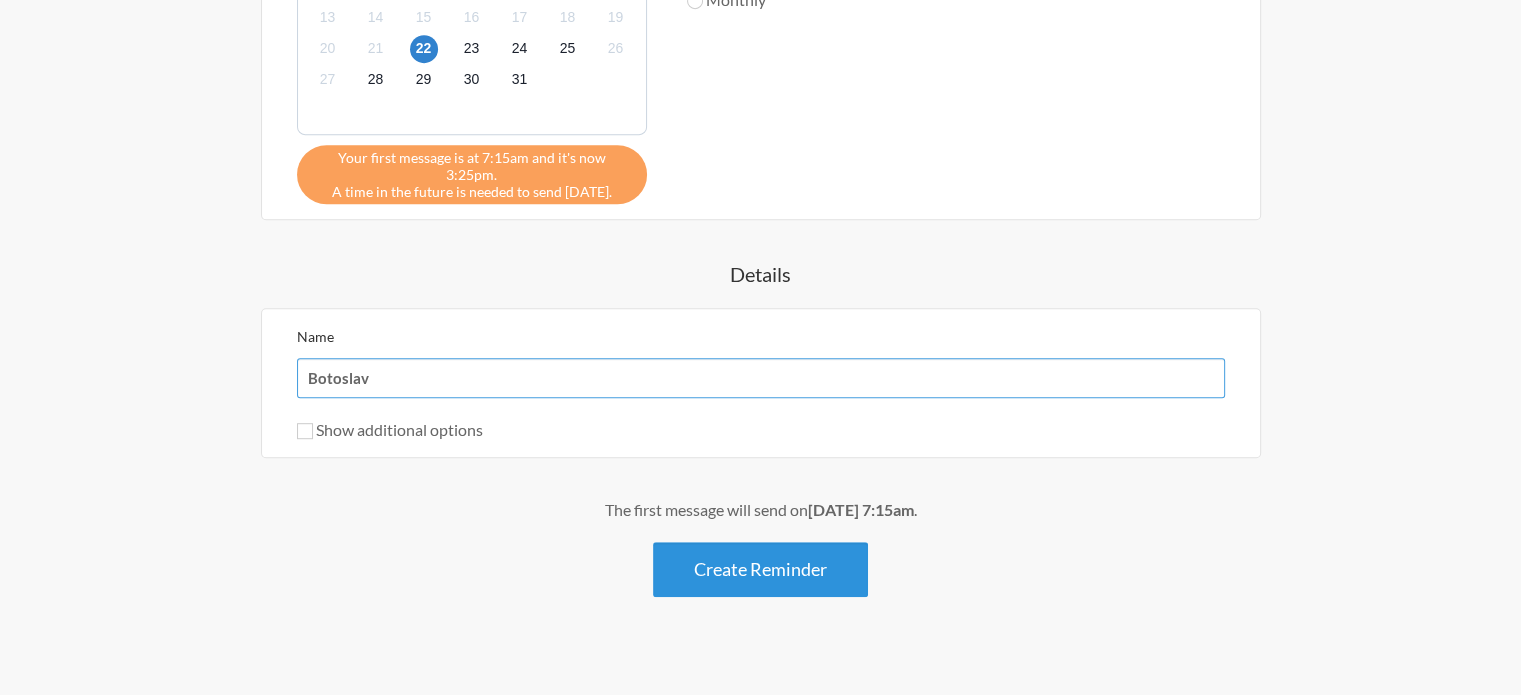 type on "Botoslav" 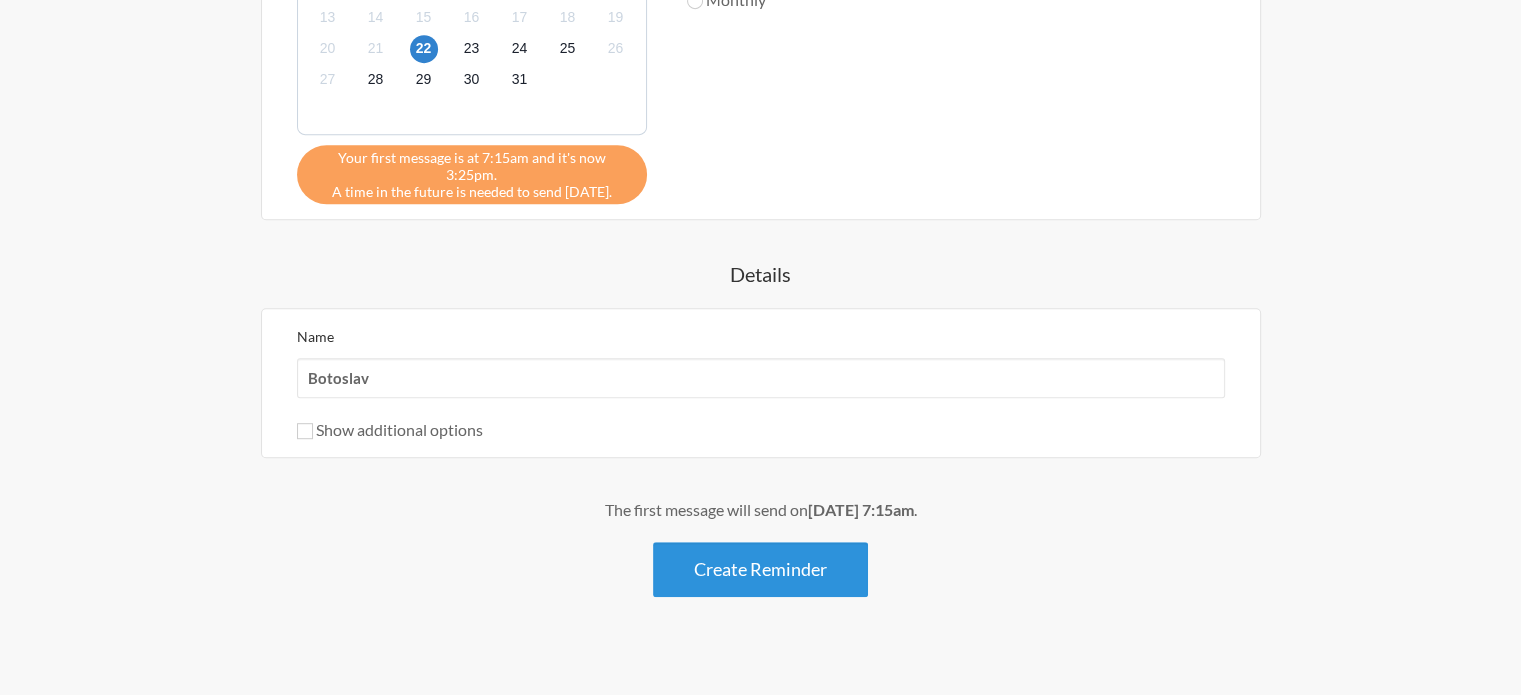 click on "Create Reminder" at bounding box center (760, 569) 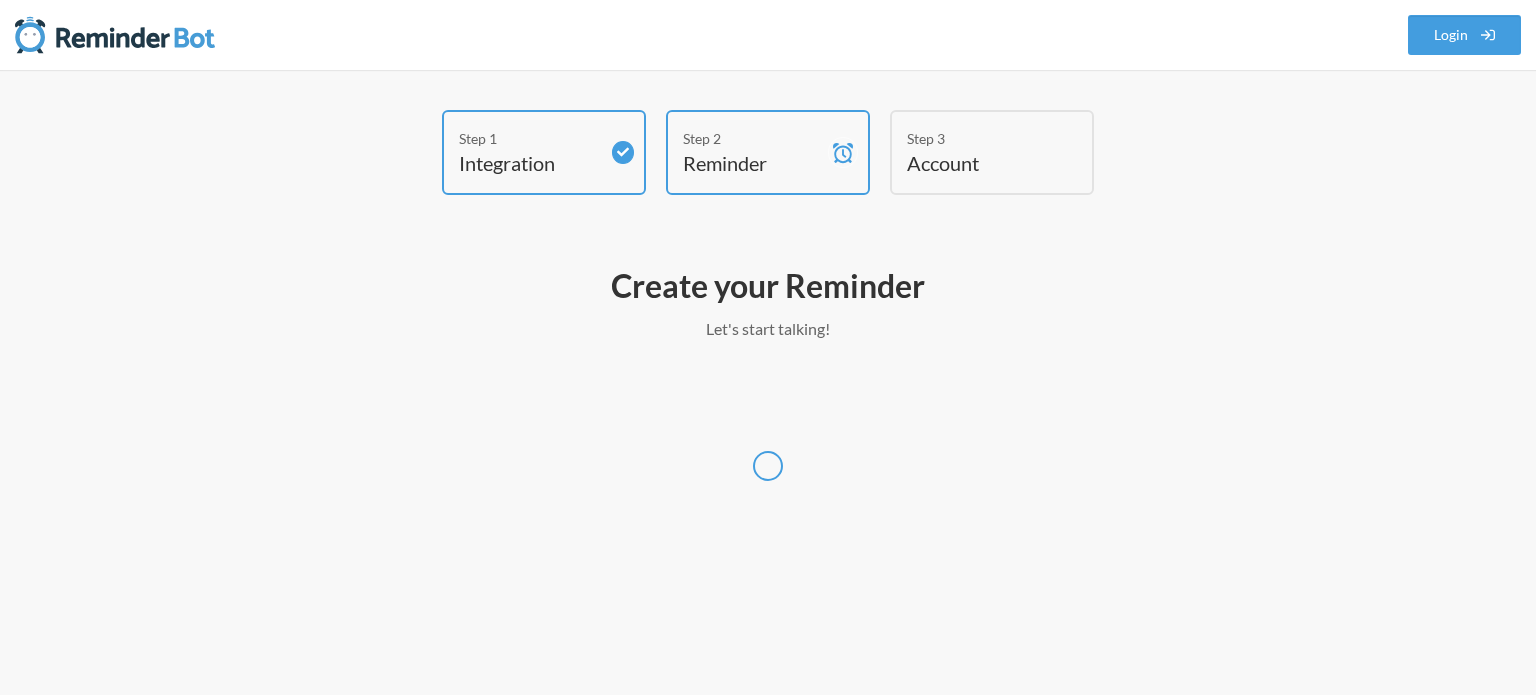 select on "Europe/[GEOGRAPHIC_DATA]" 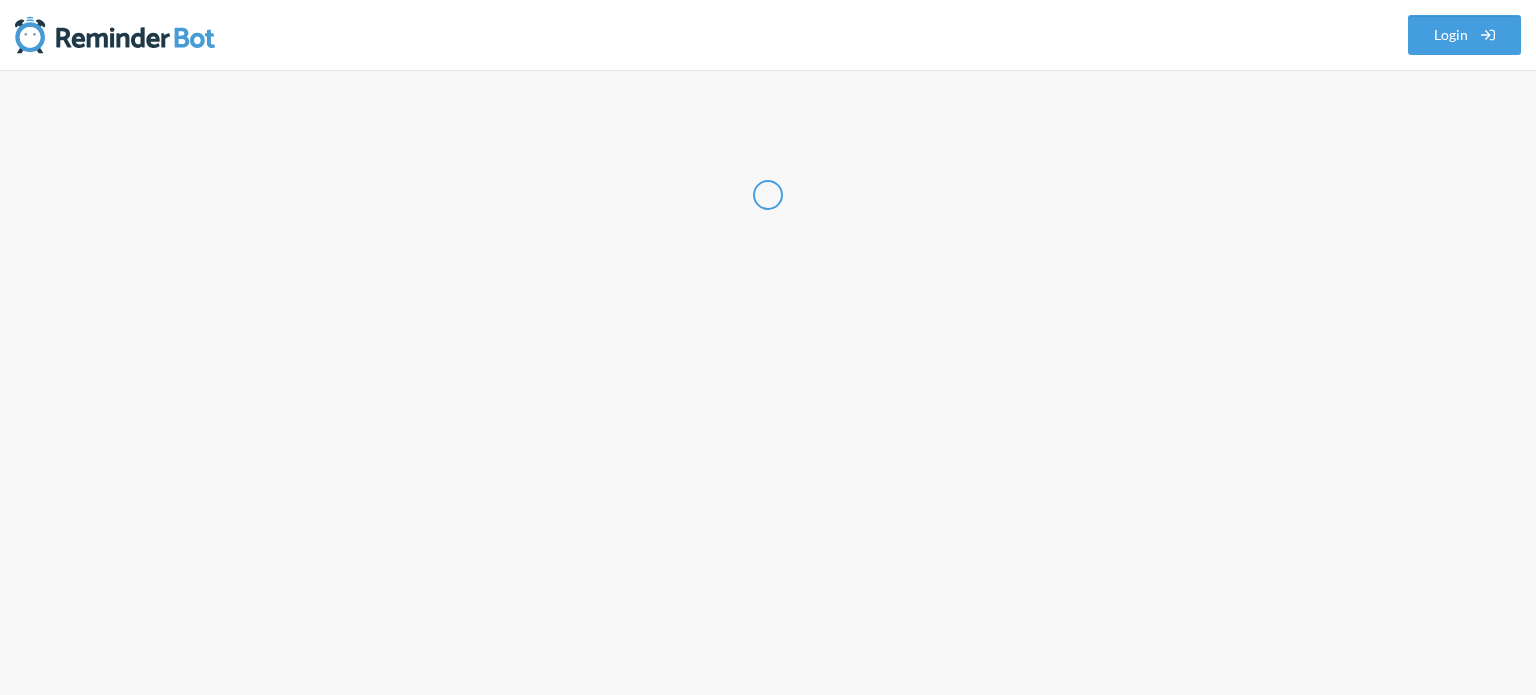 select on "HR" 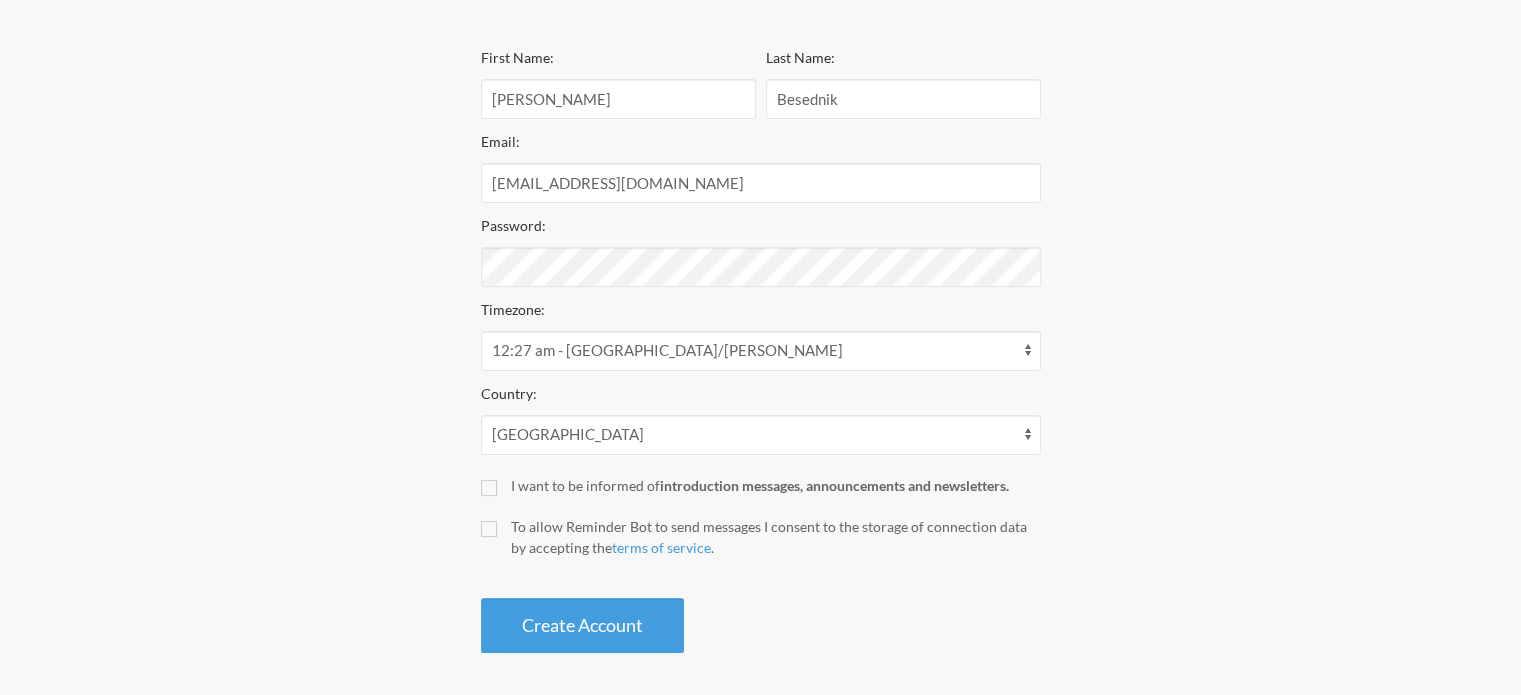 scroll, scrollTop: 343, scrollLeft: 0, axis: vertical 